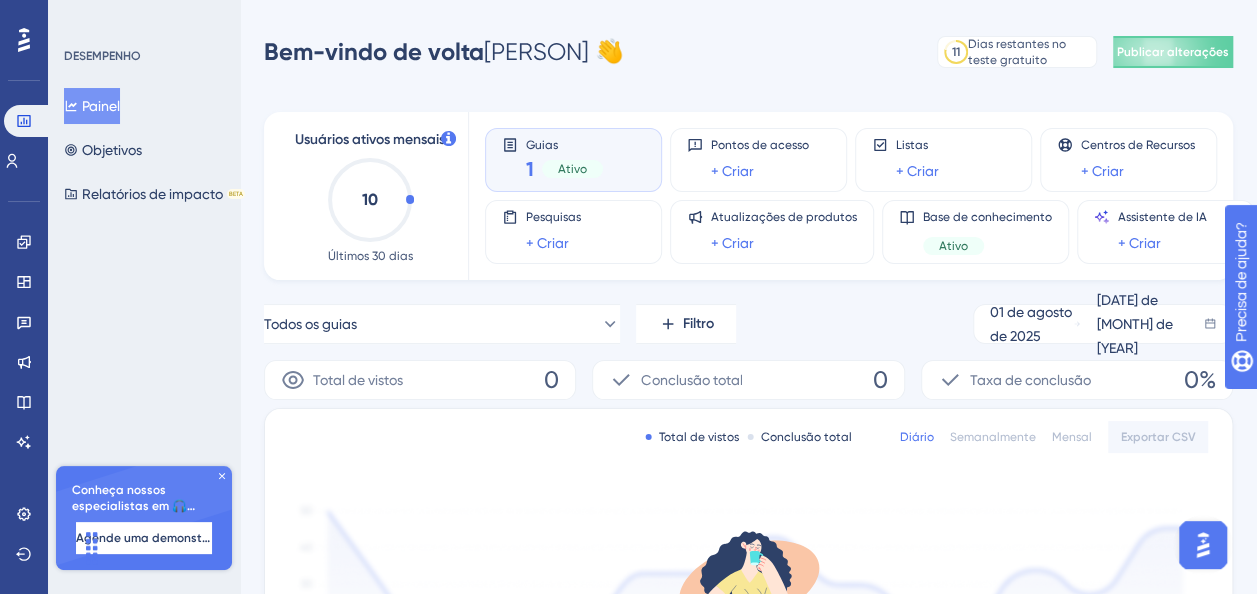 scroll, scrollTop: 0, scrollLeft: 0, axis: both 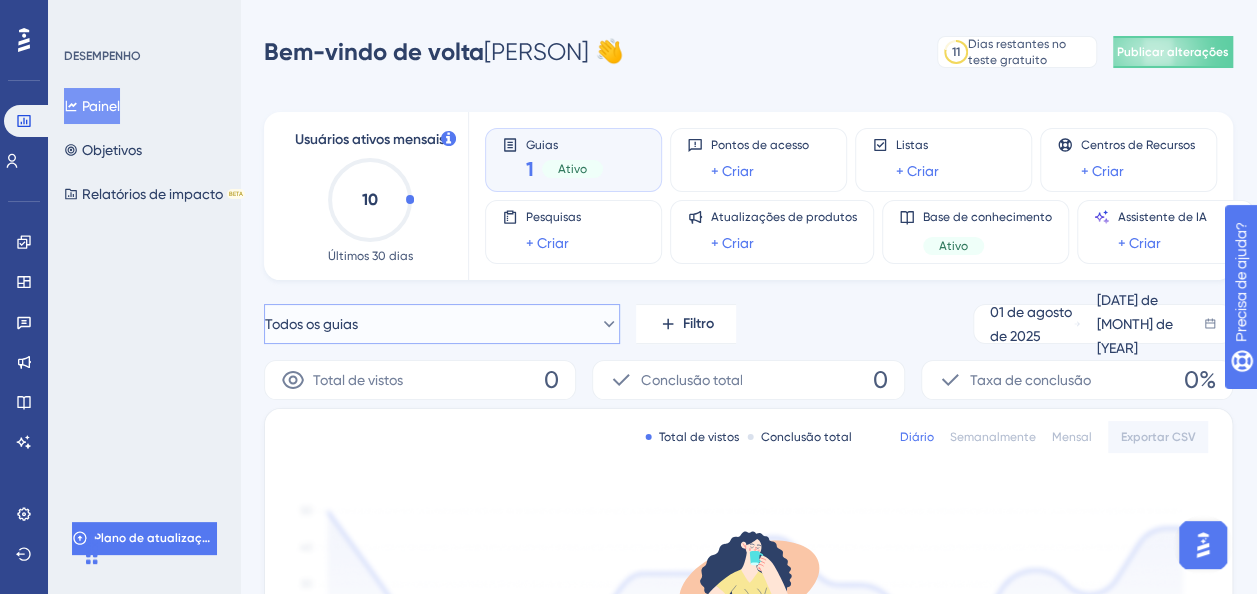click on "Todos os guias" at bounding box center (442, 324) 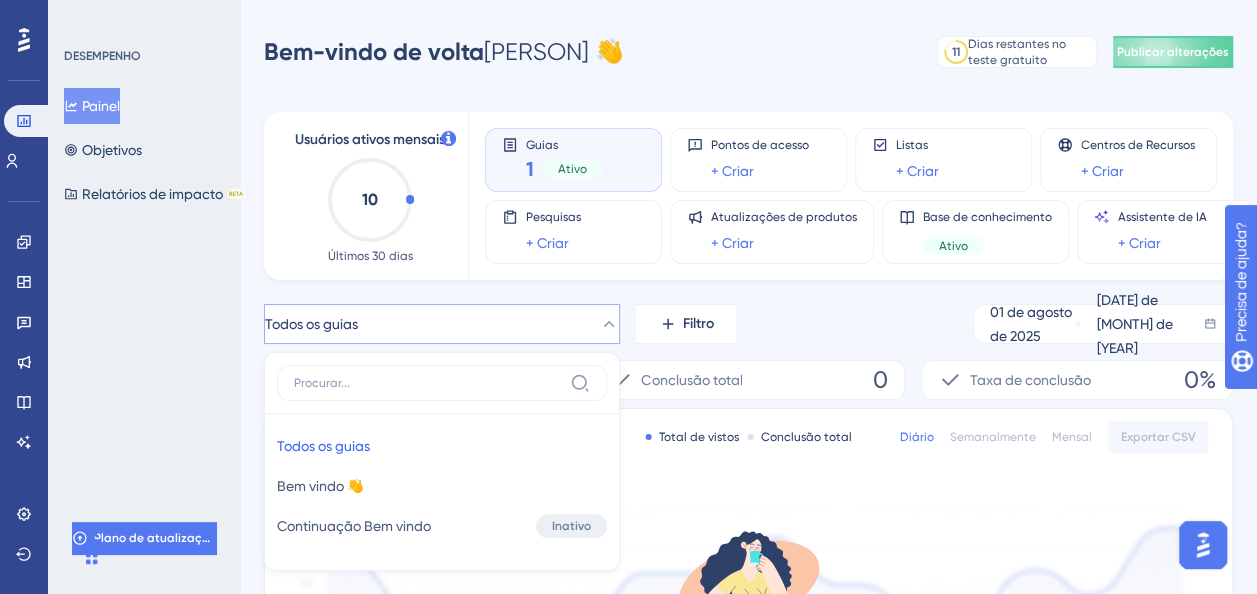 scroll, scrollTop: 164, scrollLeft: 0, axis: vertical 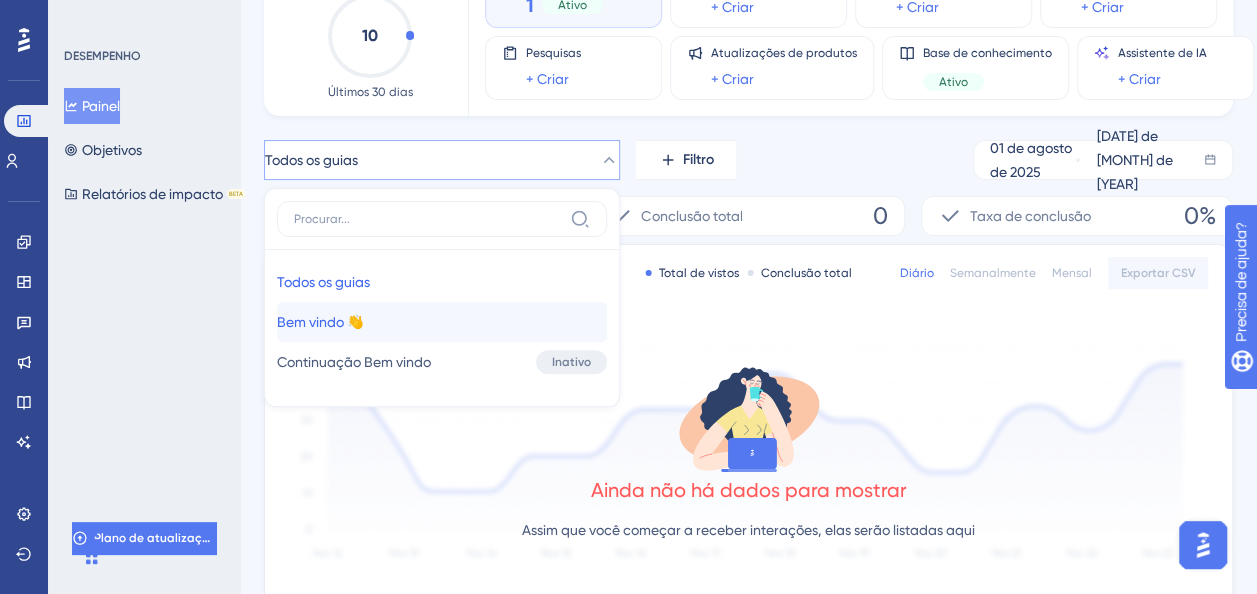 click on "Bem vindo 👋 Bem vindo 👋" at bounding box center [442, 322] 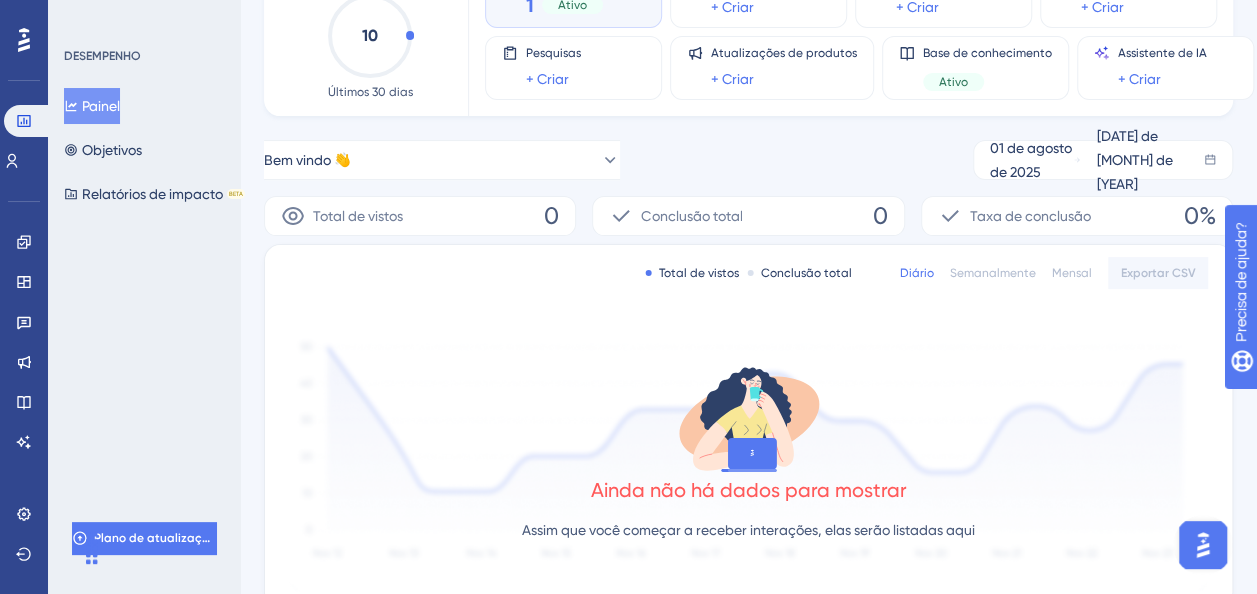 click on "1 Ativo" at bounding box center (564, 5) 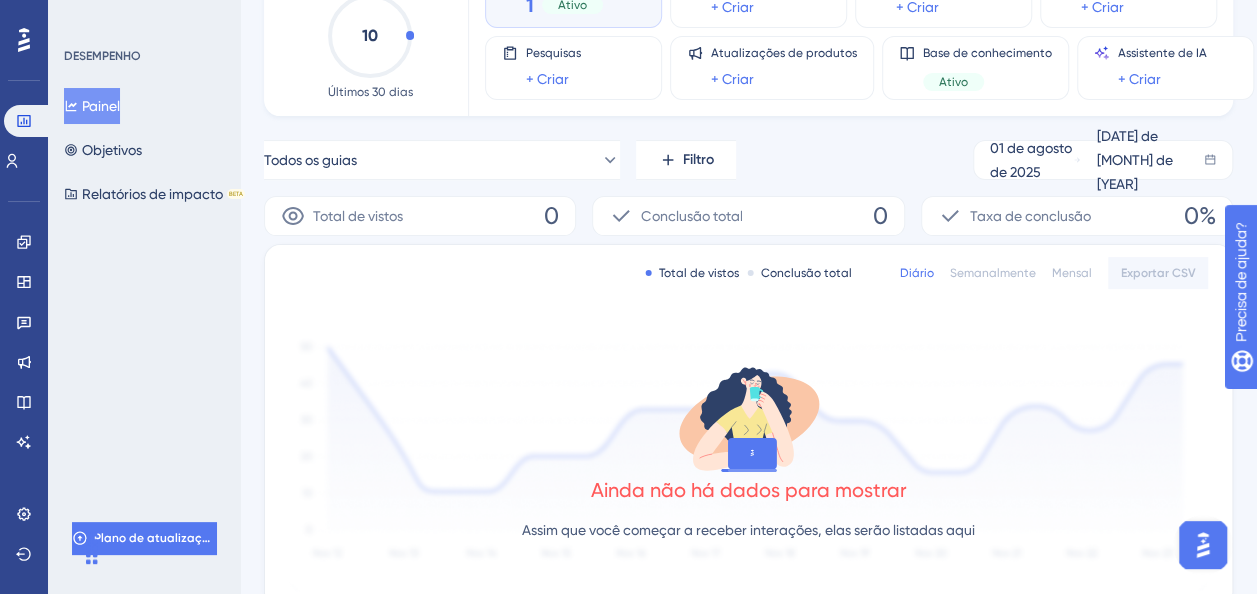 click on "1 Ativo" at bounding box center (564, 5) 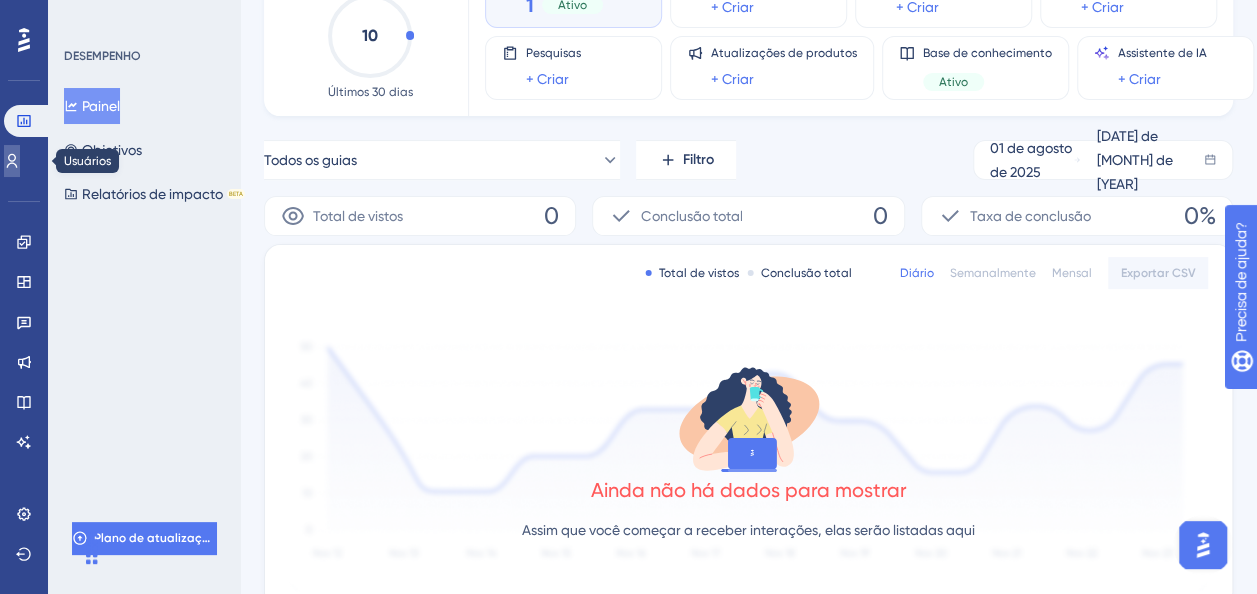 click 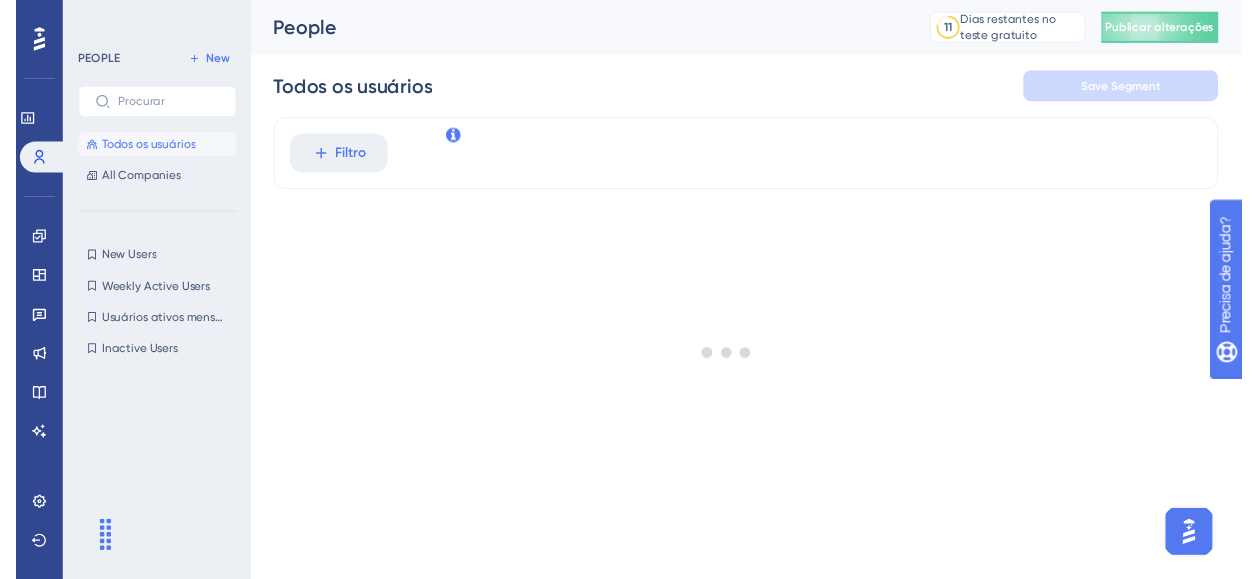 scroll, scrollTop: 0, scrollLeft: 0, axis: both 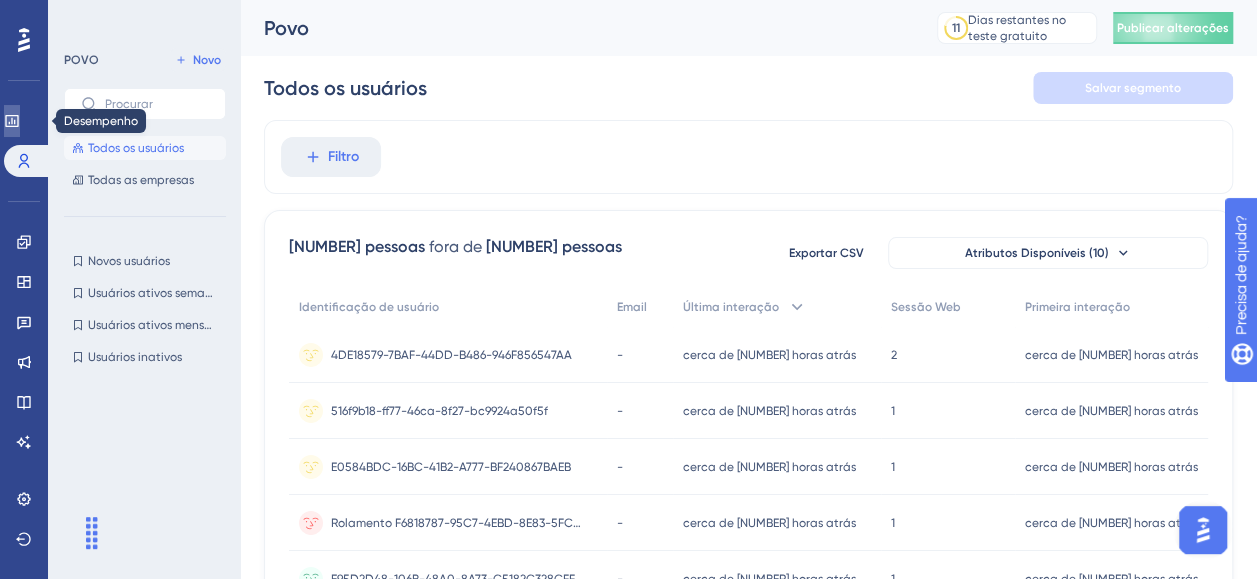 click at bounding box center (12, 121) 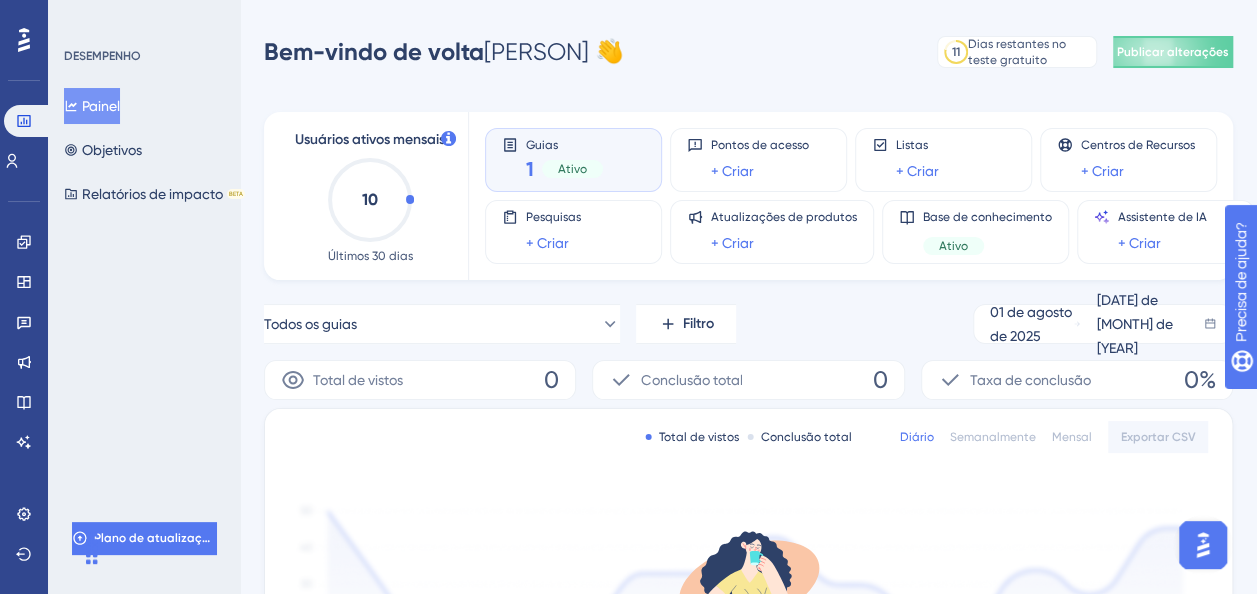 click on "Ativo" at bounding box center [572, 169] 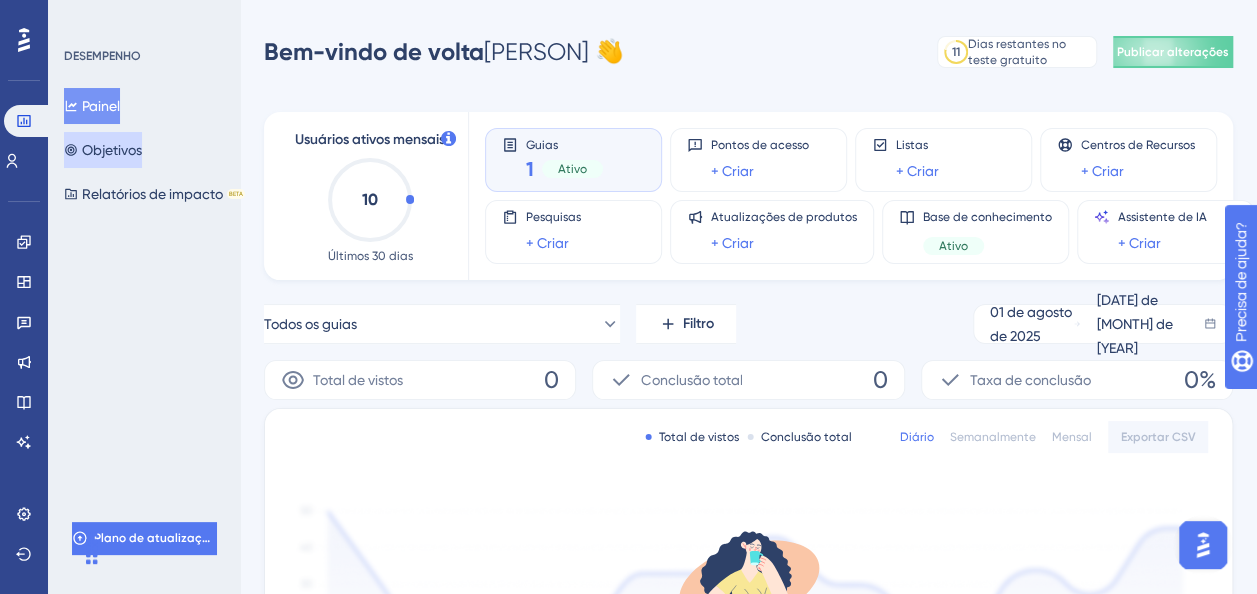 click on "Objetivos" at bounding box center (112, 150) 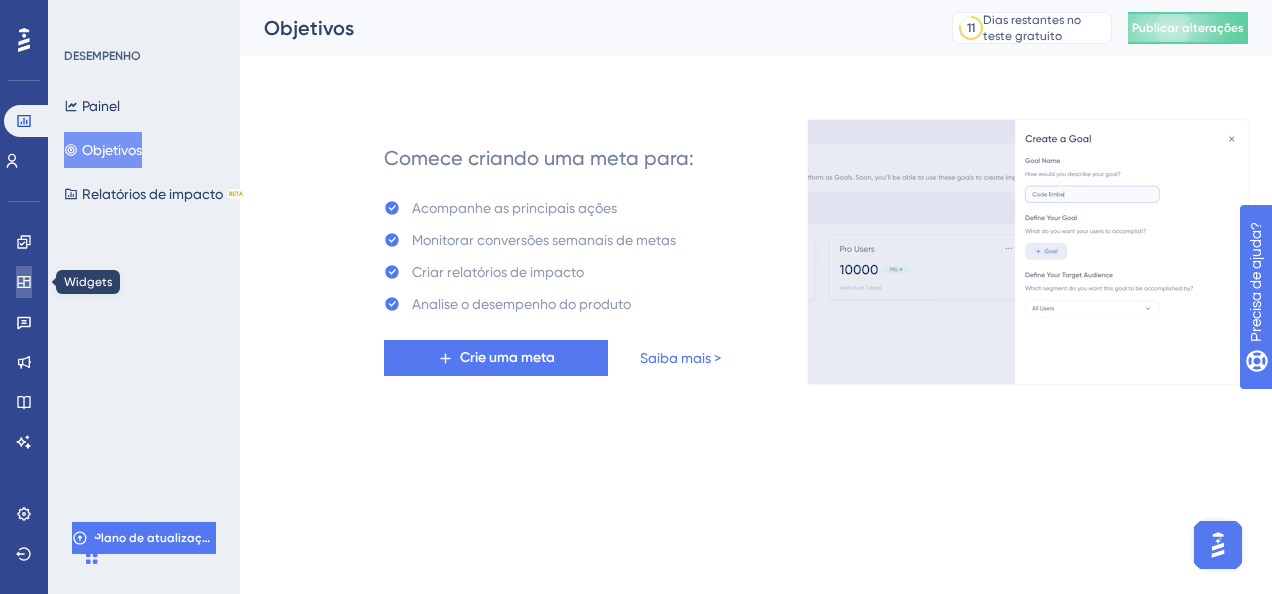 click 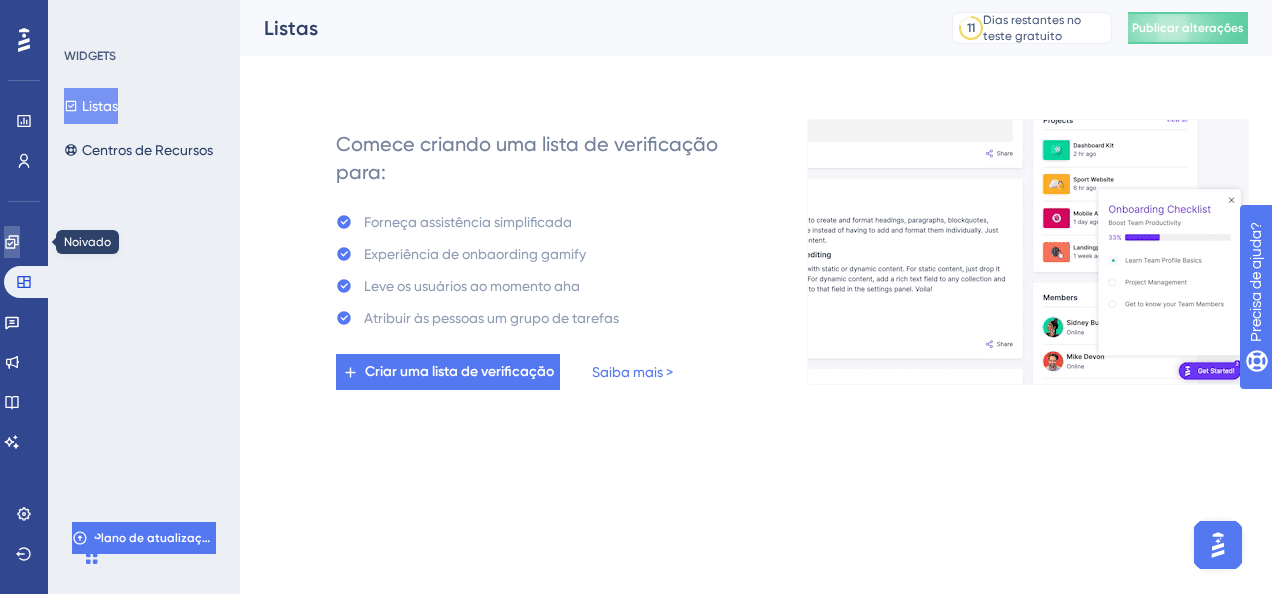 click 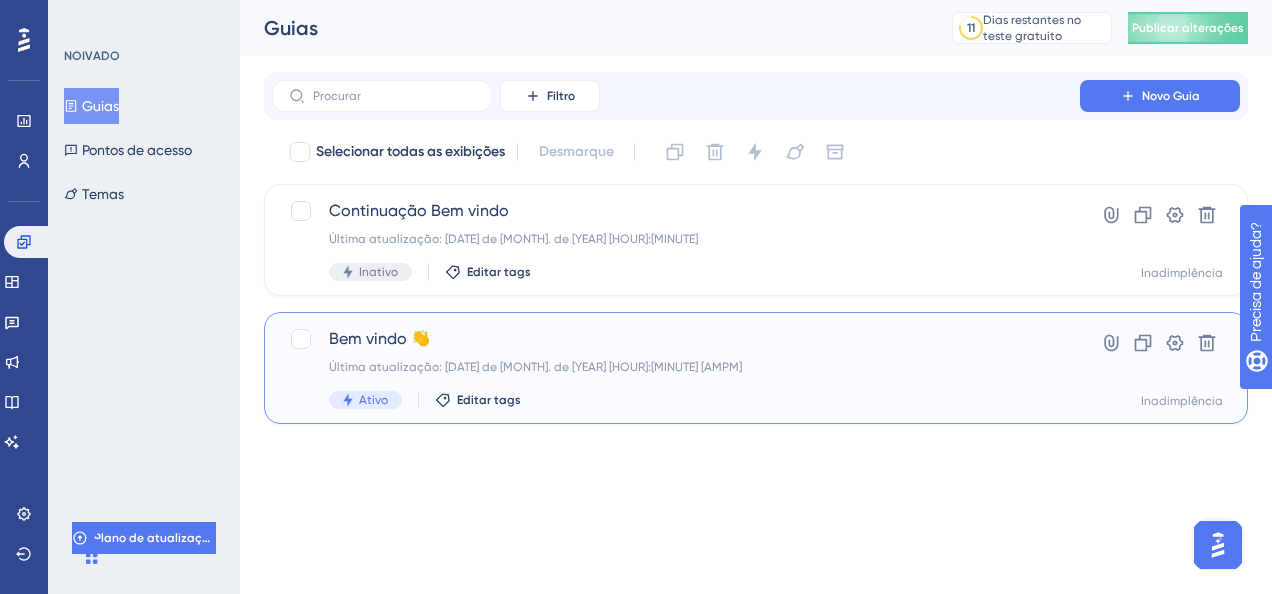 click on "Bem vindo 👋" at bounding box center (676, 339) 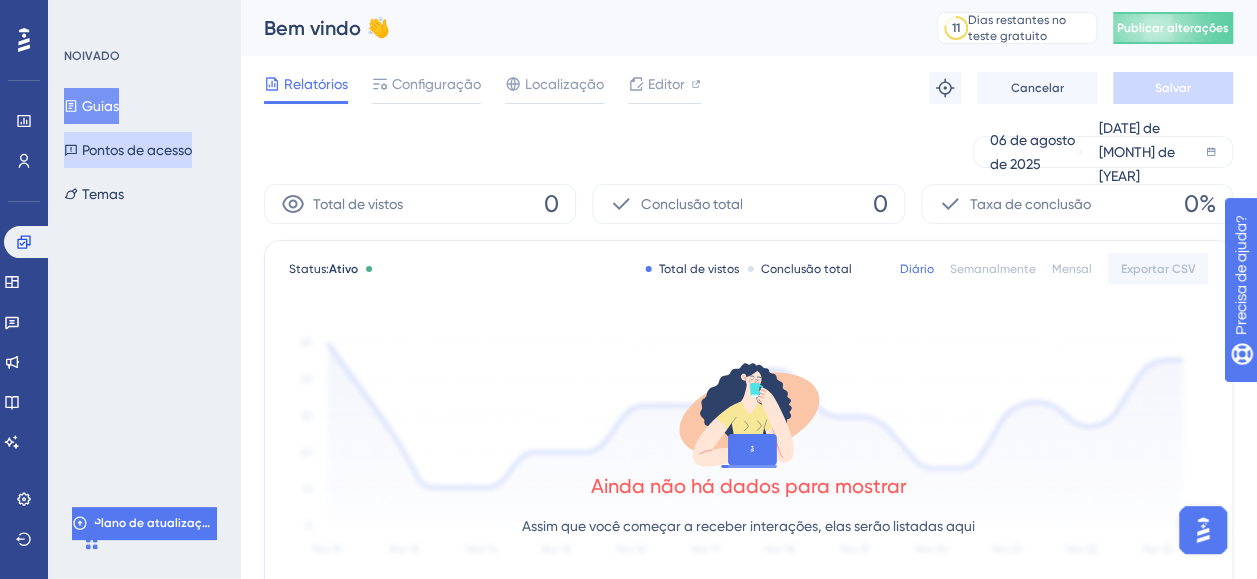 click on "Pontos de acesso" at bounding box center (137, 150) 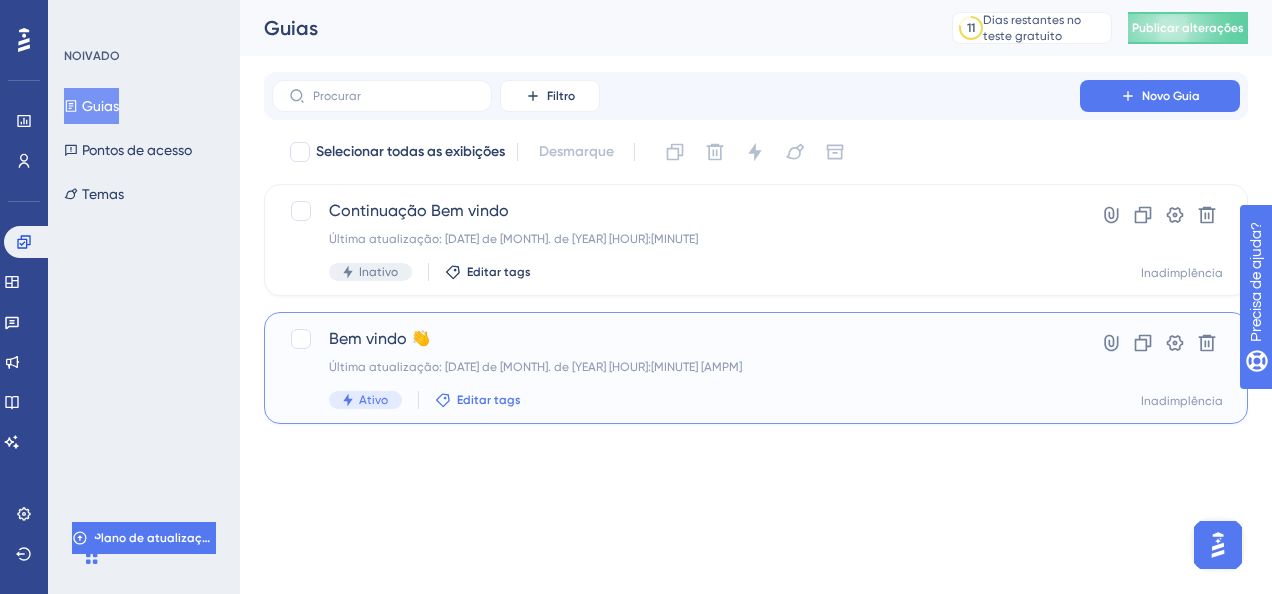 click on "Editar tags" at bounding box center (489, 400) 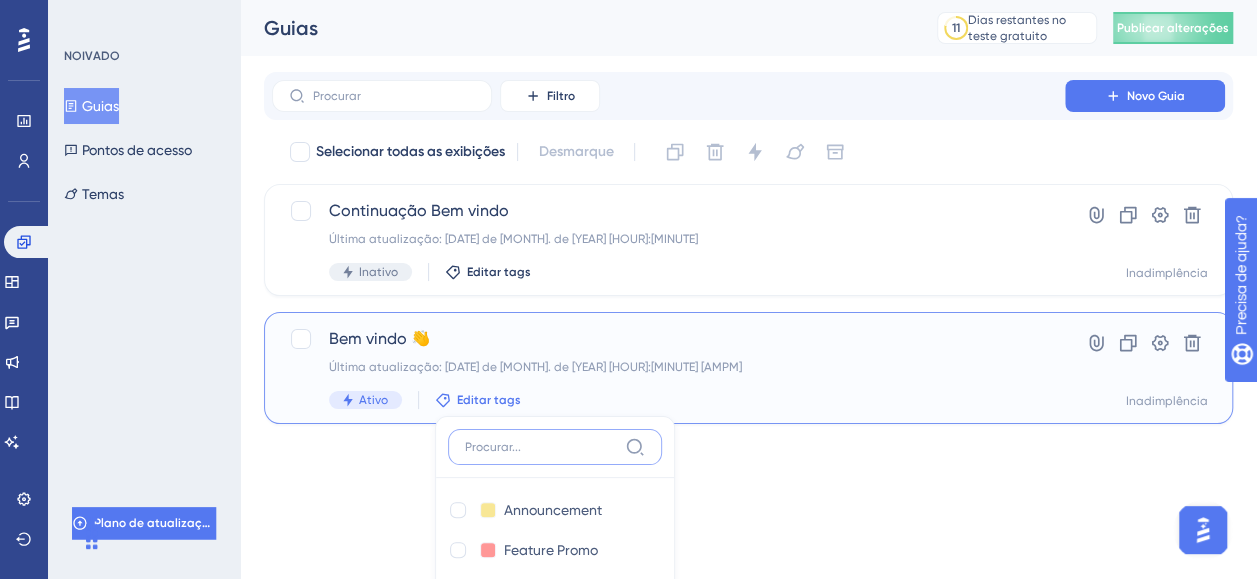 scroll, scrollTop: 84, scrollLeft: 0, axis: vertical 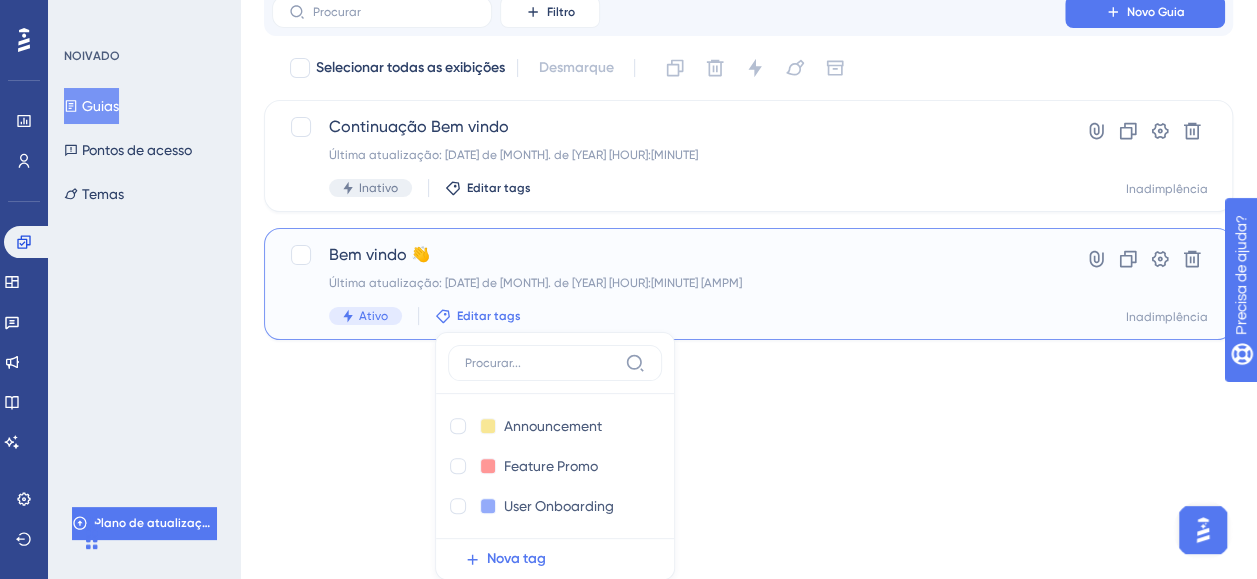 click on "Última atualização: 07 de ago. de 2025 01:54 PM" at bounding box center [668, 283] 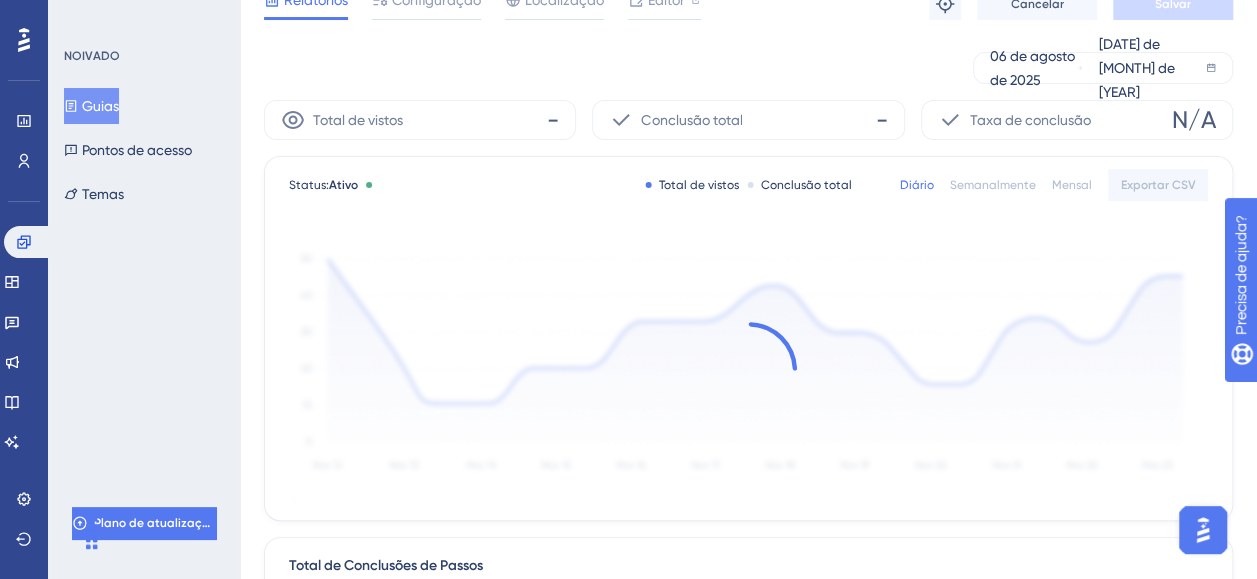 scroll, scrollTop: 0, scrollLeft: 0, axis: both 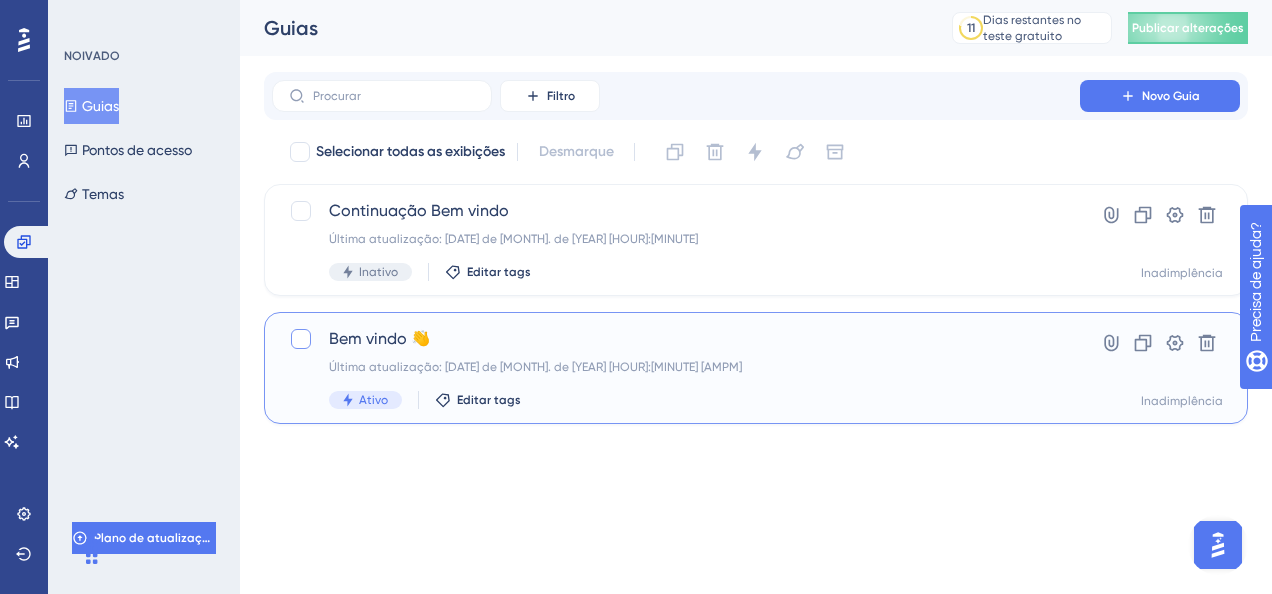 click at bounding box center [301, 339] 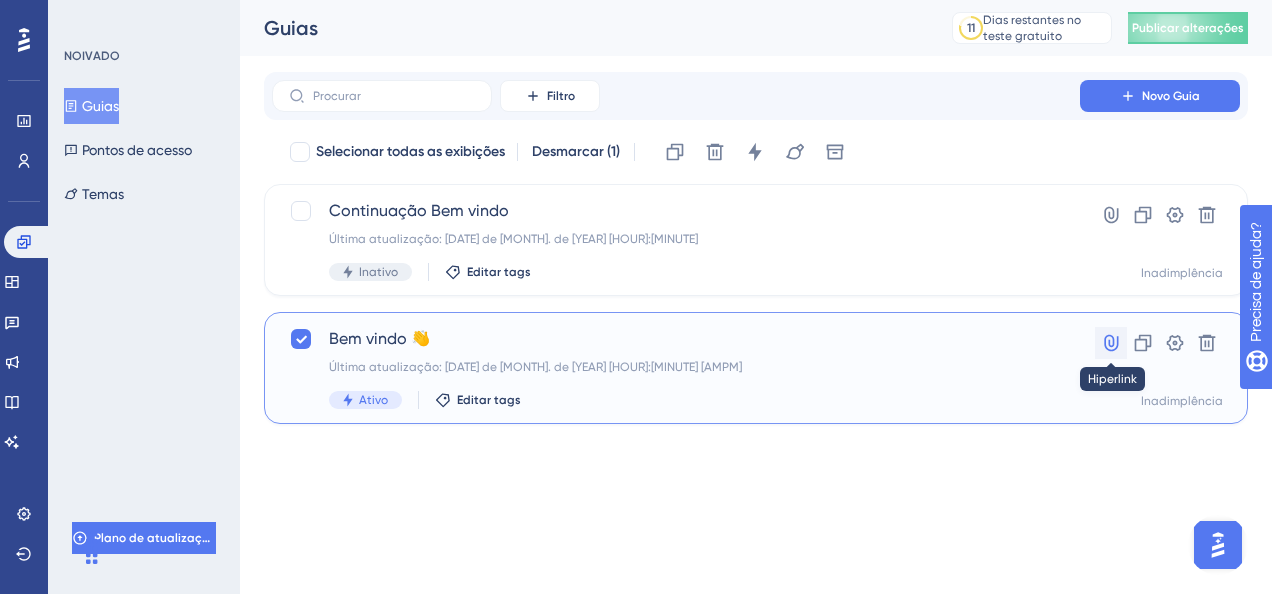 click 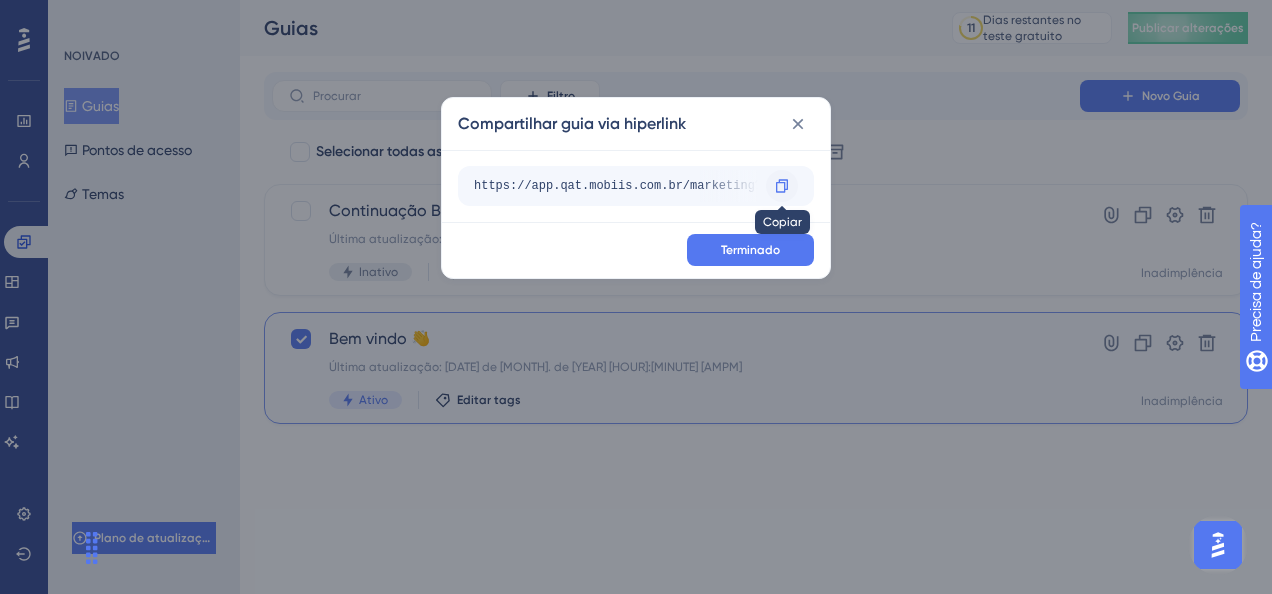 click 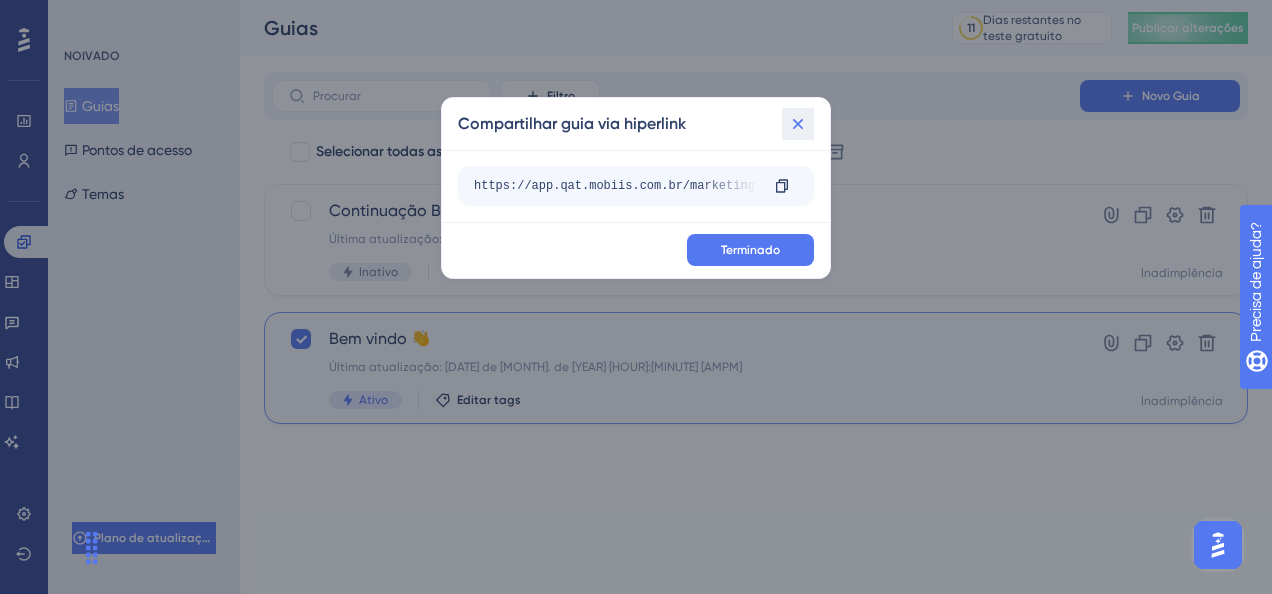 click 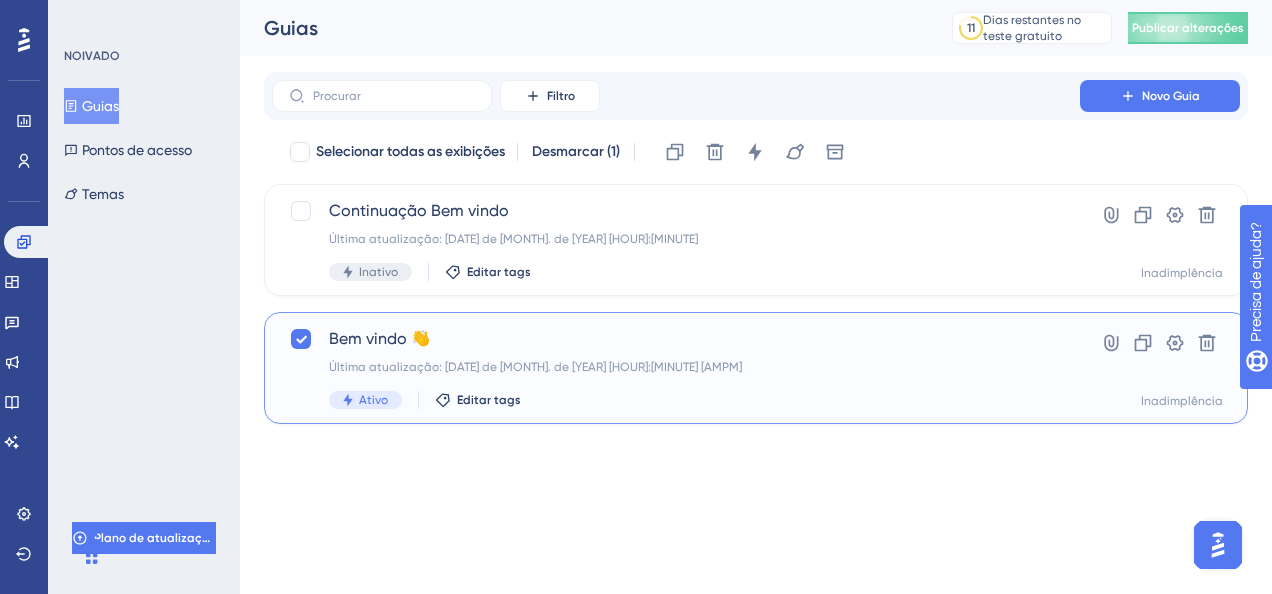 click on "Ativo" at bounding box center [373, 400] 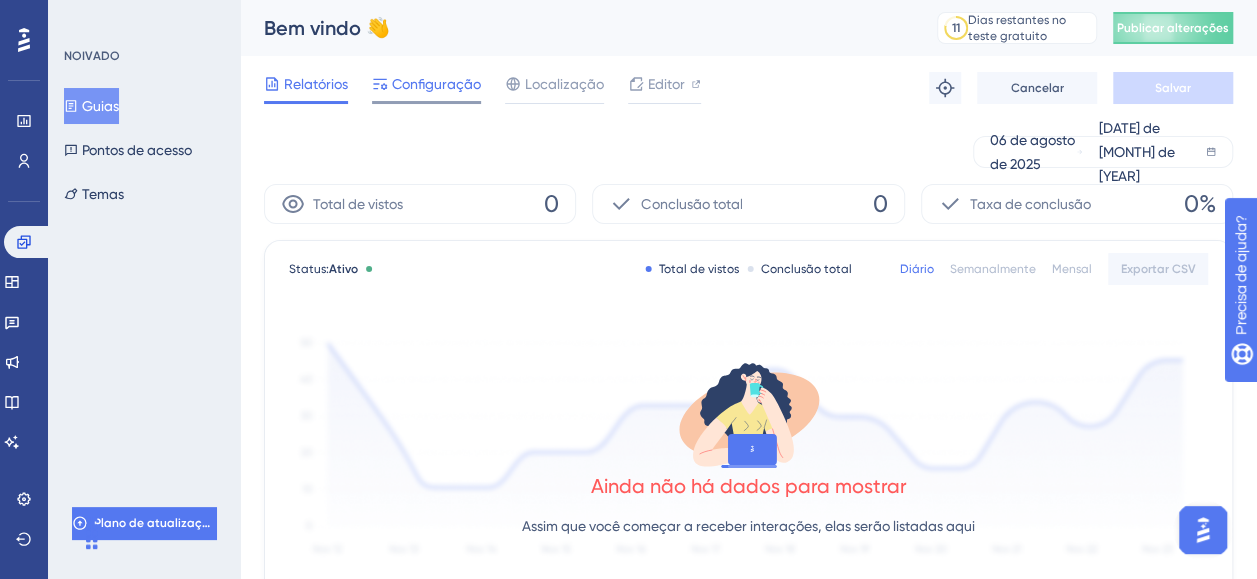 click on "Configuração" at bounding box center [436, 84] 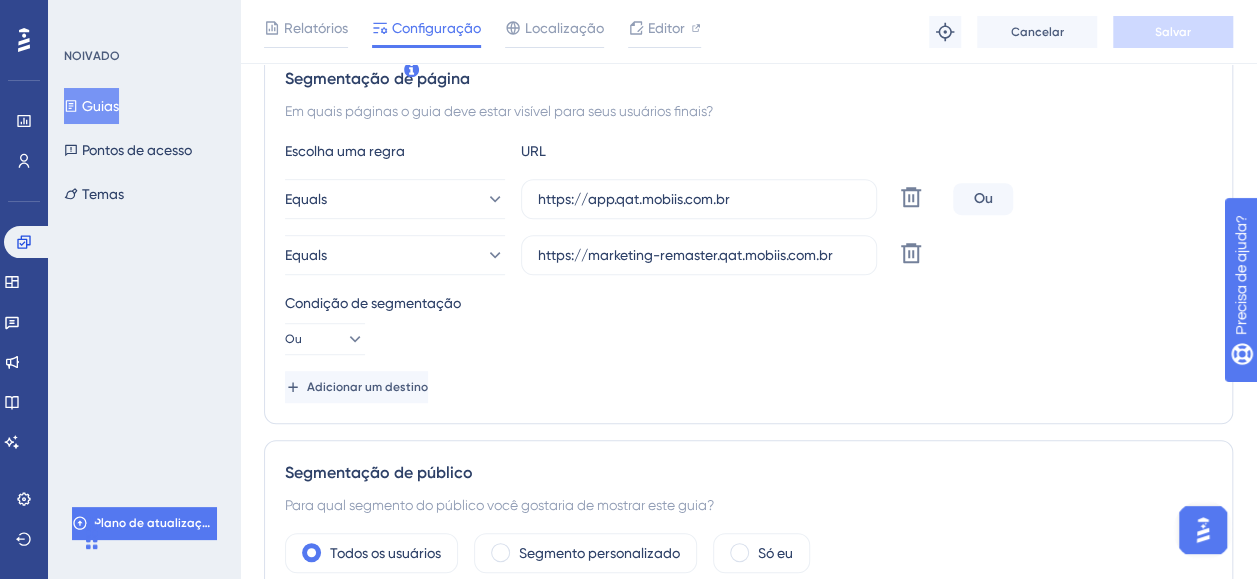 scroll, scrollTop: 443, scrollLeft: 0, axis: vertical 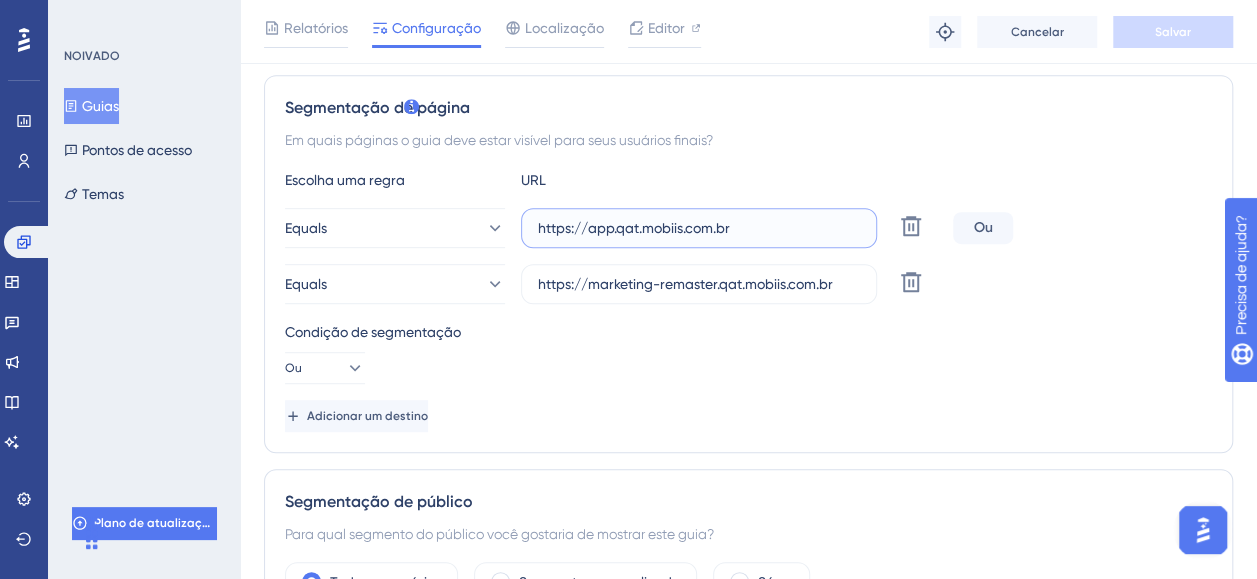 drag, startPoint x: 749, startPoint y: 231, endPoint x: 376, endPoint y: 246, distance: 373.30148 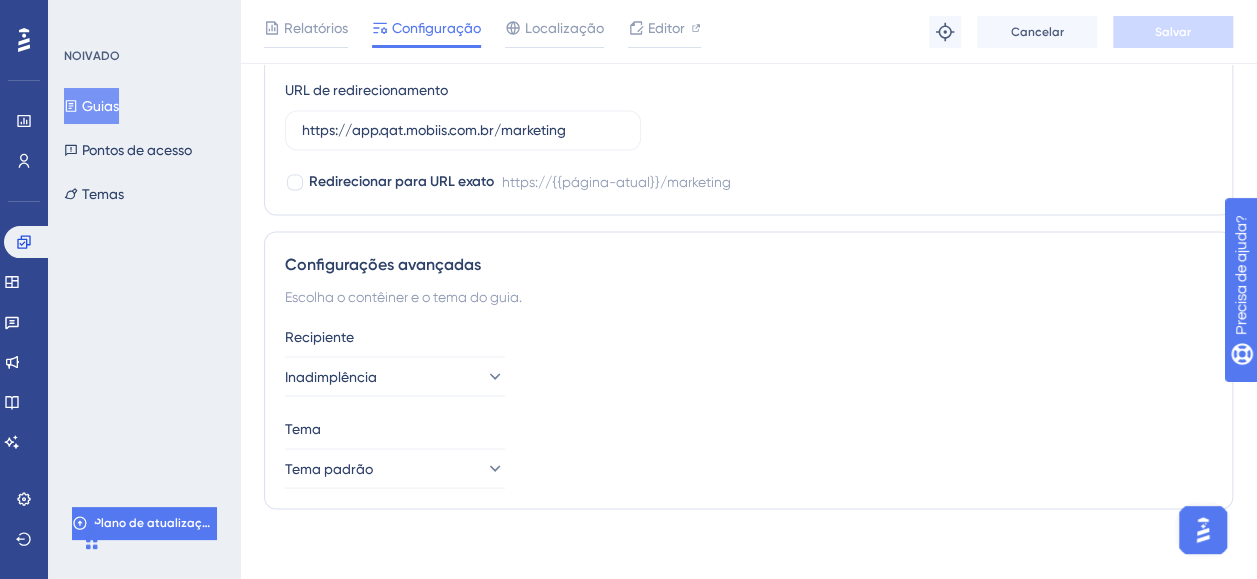 scroll, scrollTop: 1680, scrollLeft: 0, axis: vertical 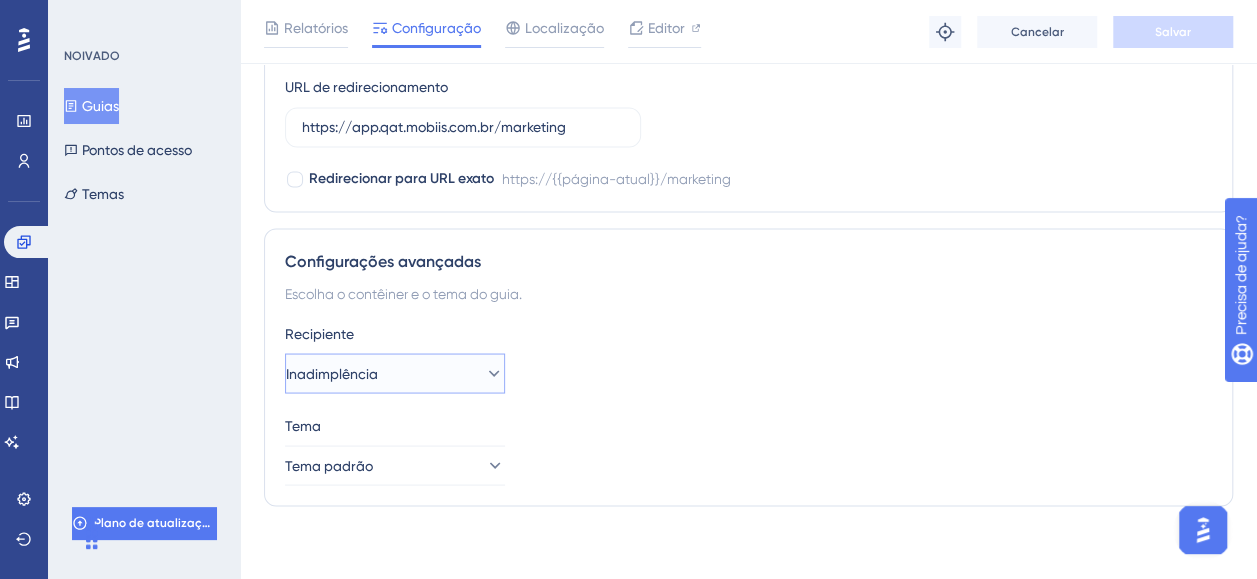 click on "Inadimplência" at bounding box center [395, 373] 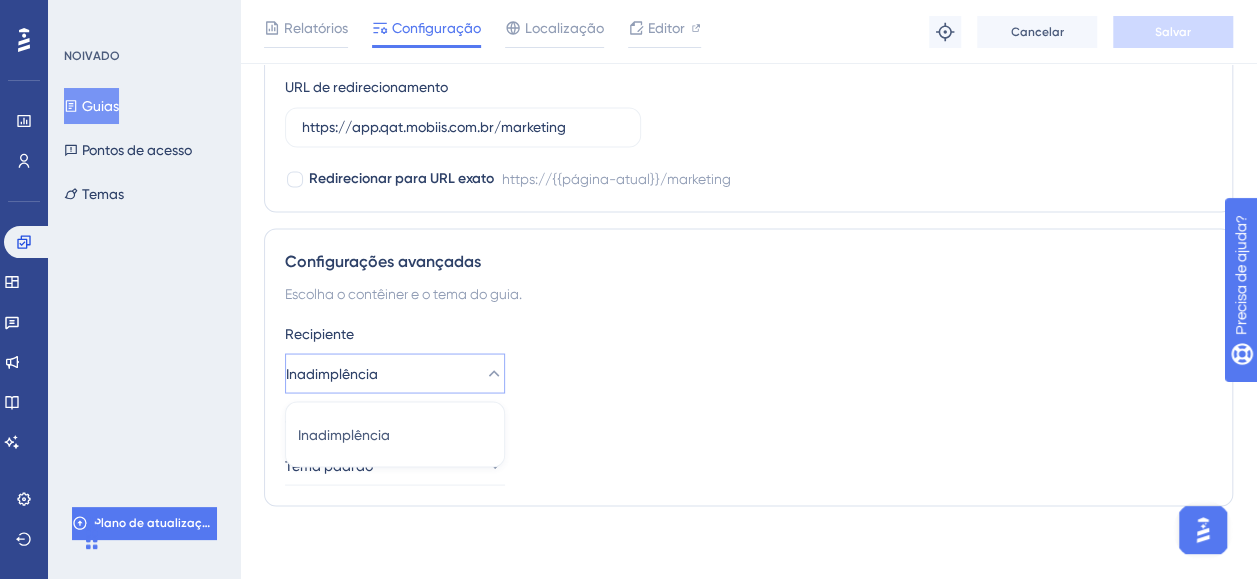 click on "Recipiente" at bounding box center (748, 333) 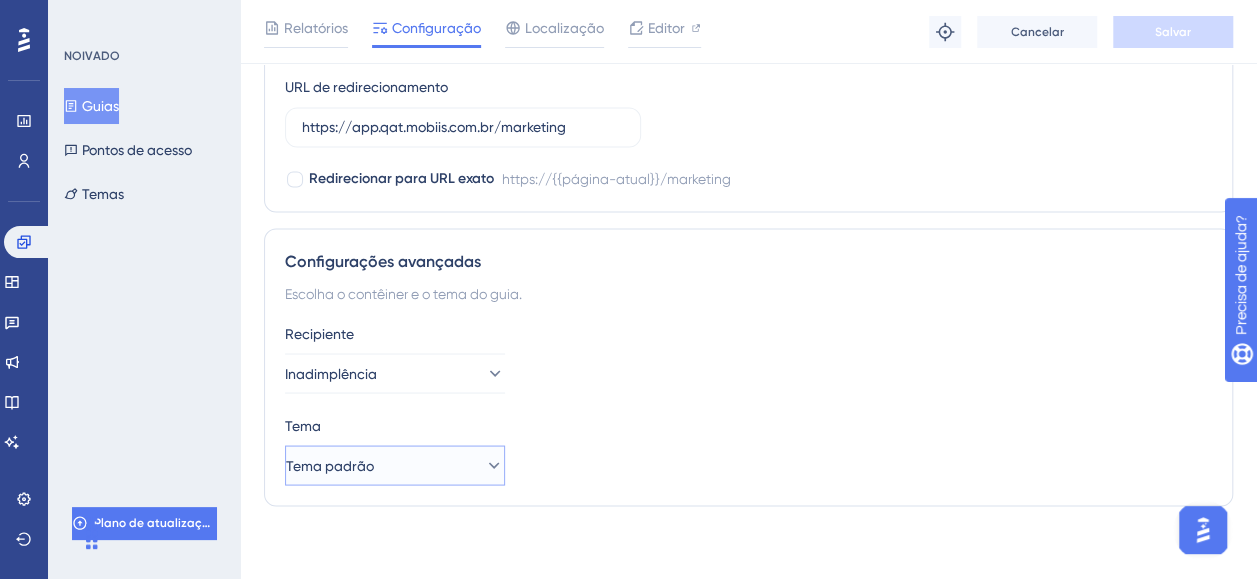 click 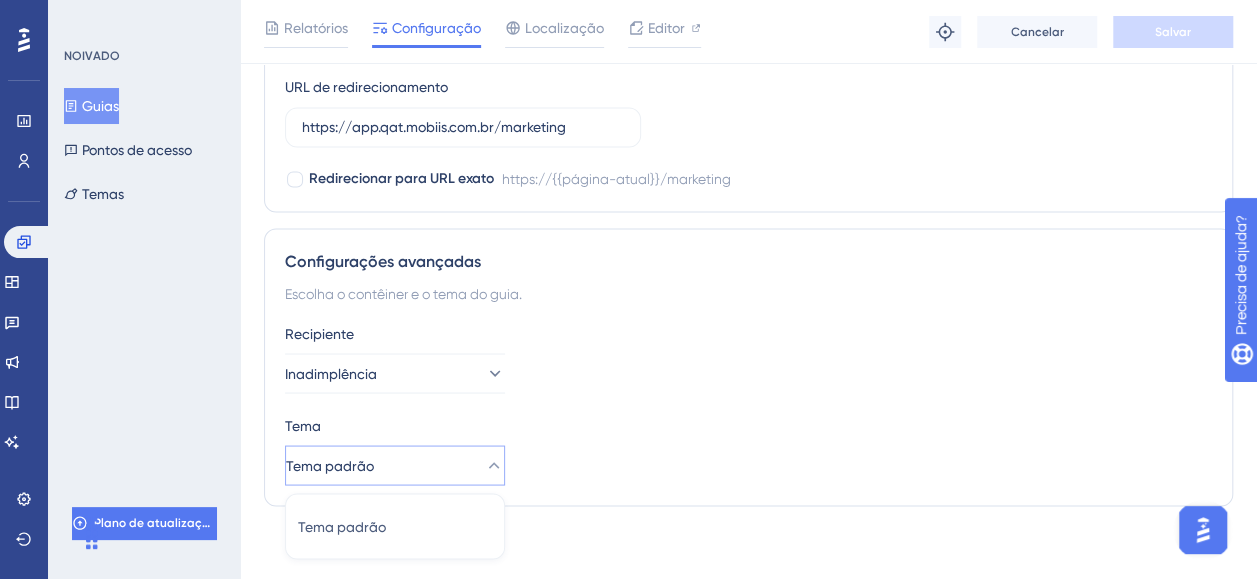 click on "Tema" at bounding box center (748, 425) 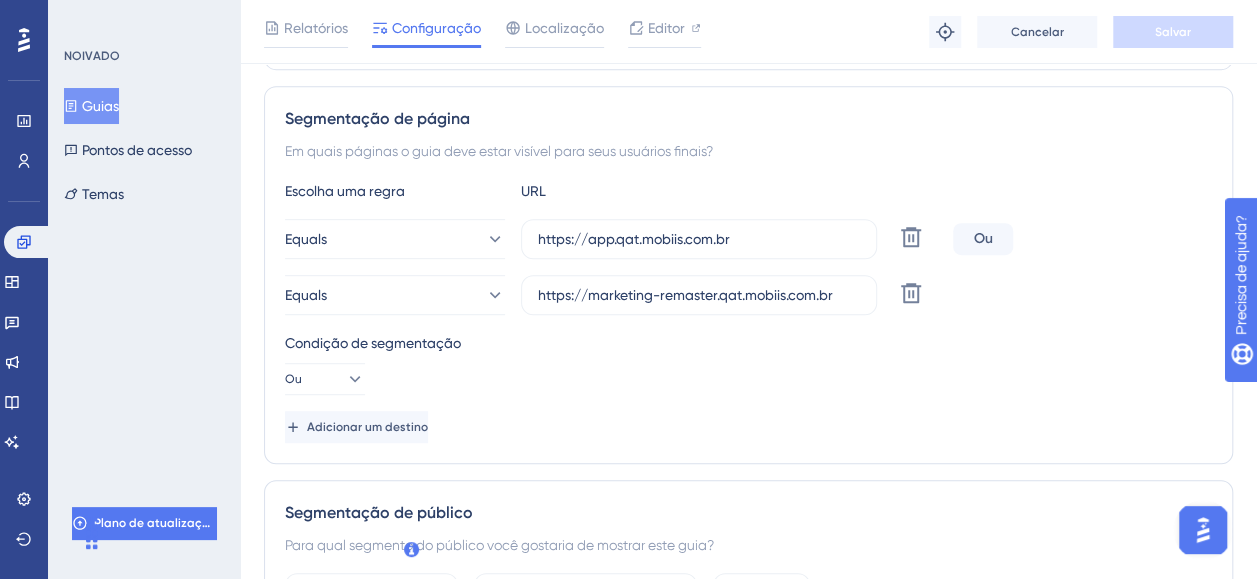 scroll, scrollTop: 0, scrollLeft: 0, axis: both 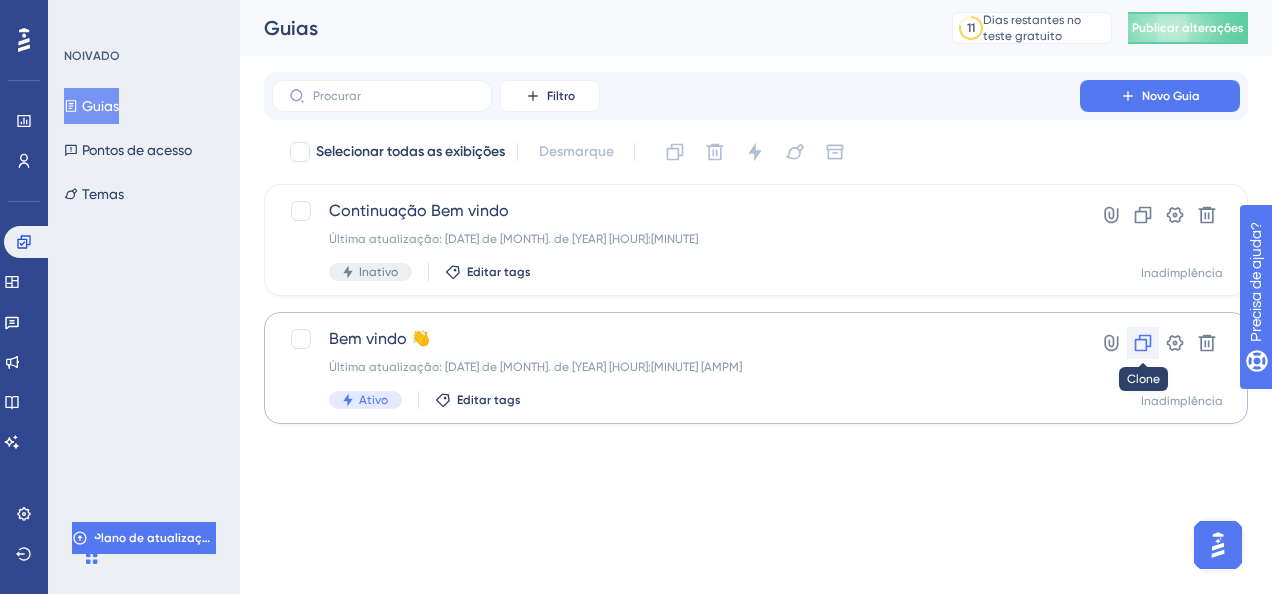 click 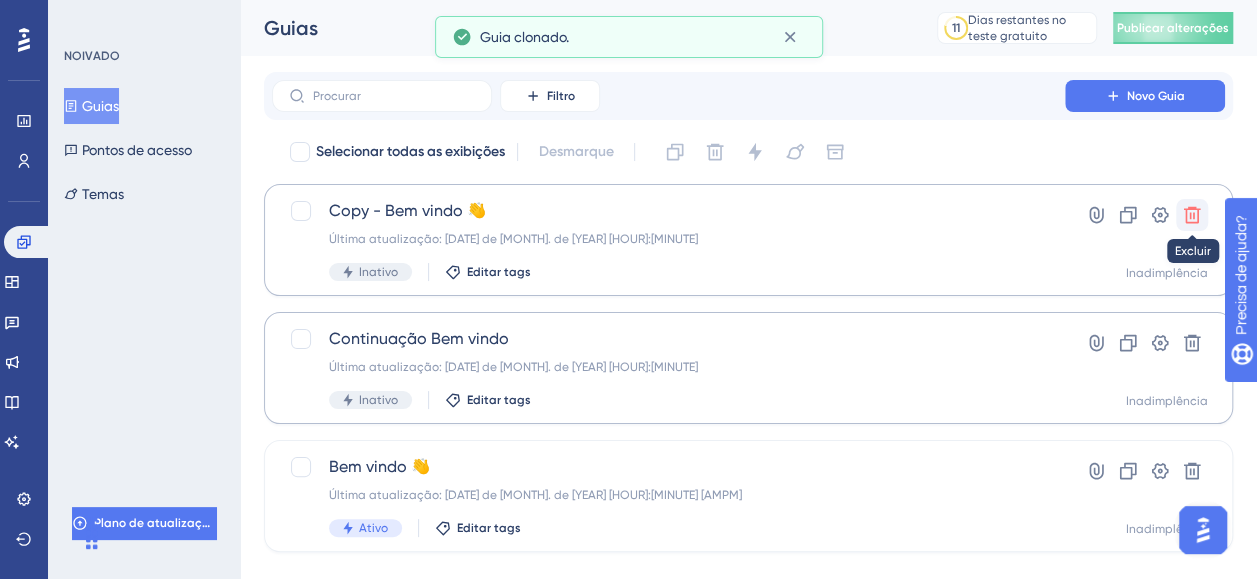 click 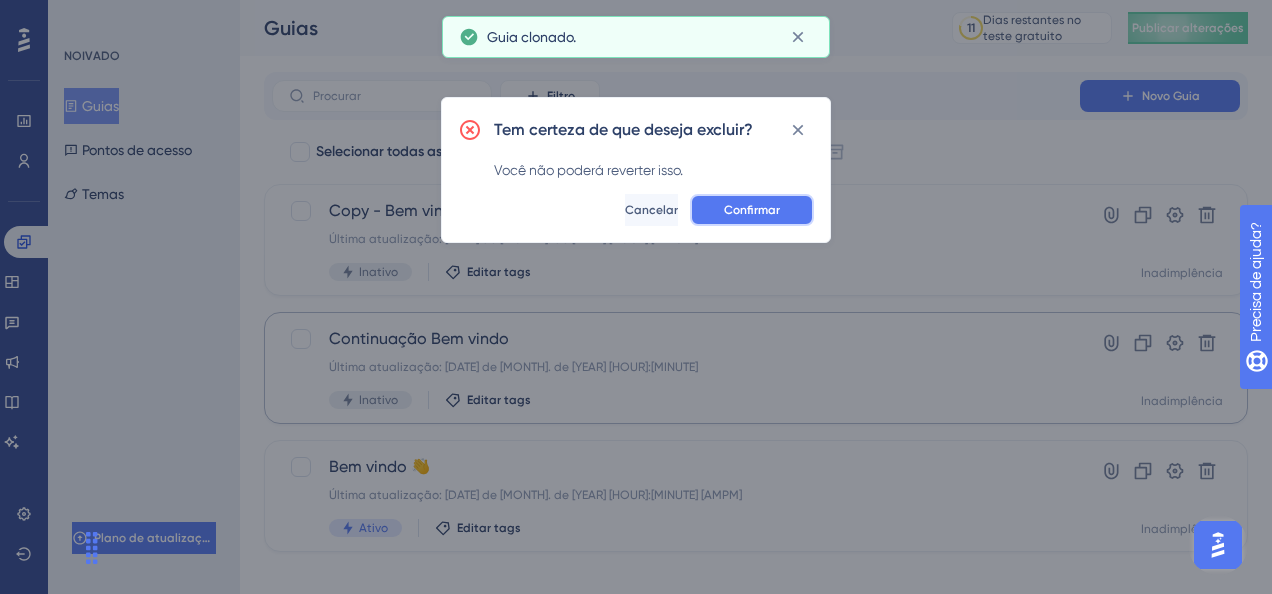 click on "Confirmar" at bounding box center (752, 210) 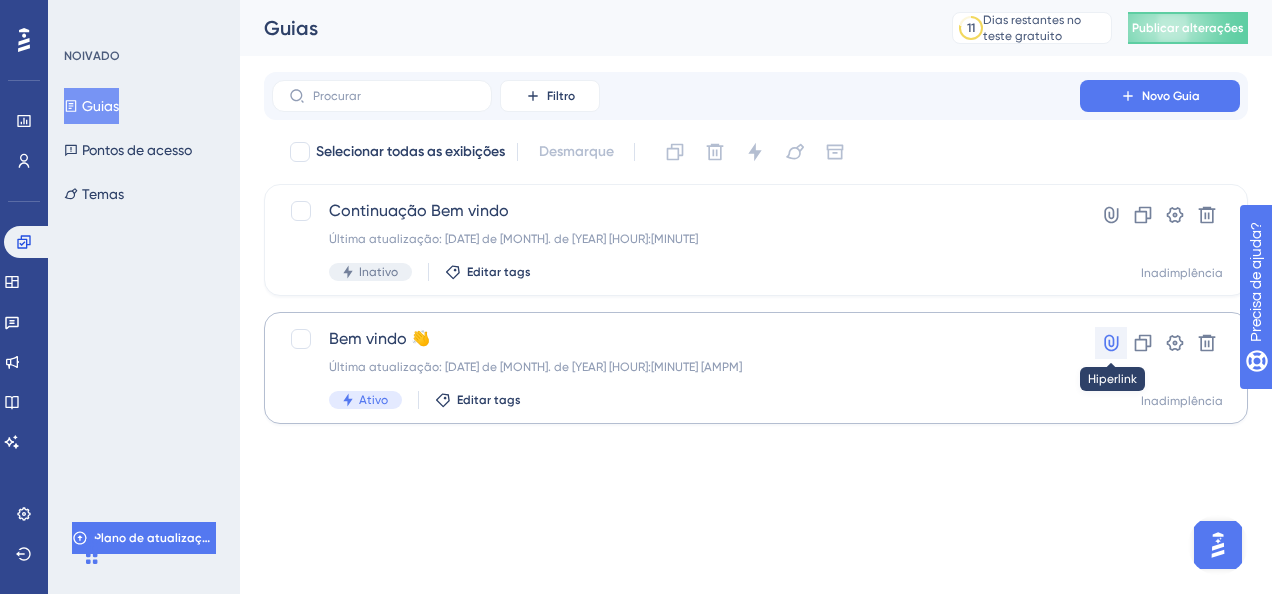 click 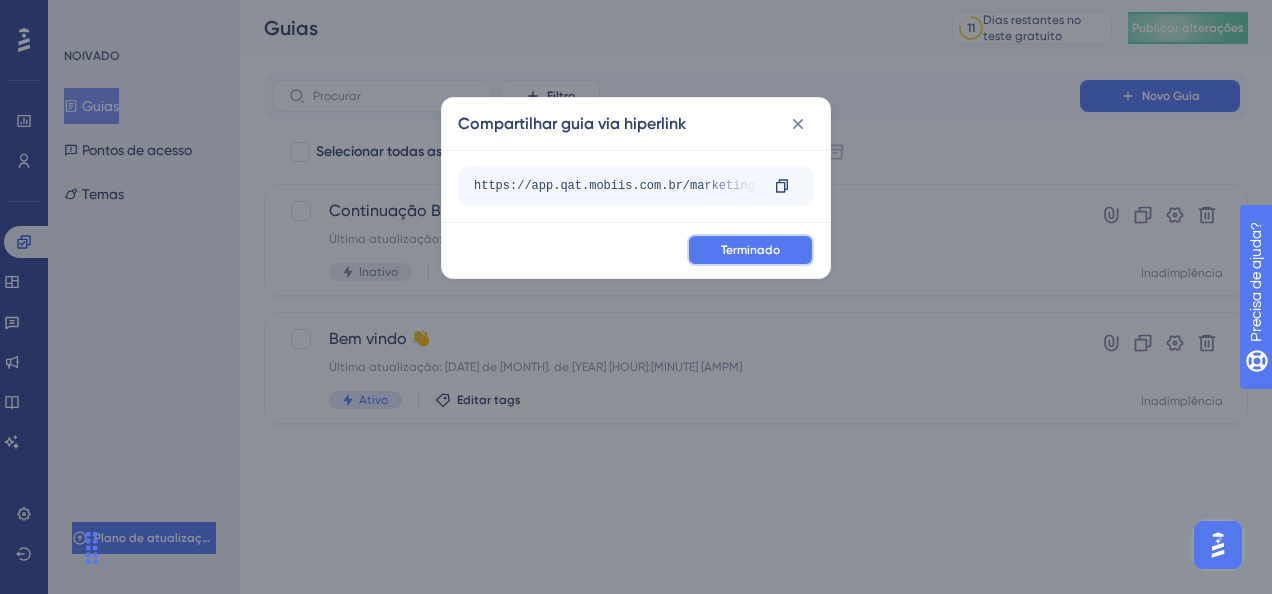 click on "Terminado" at bounding box center (750, 250) 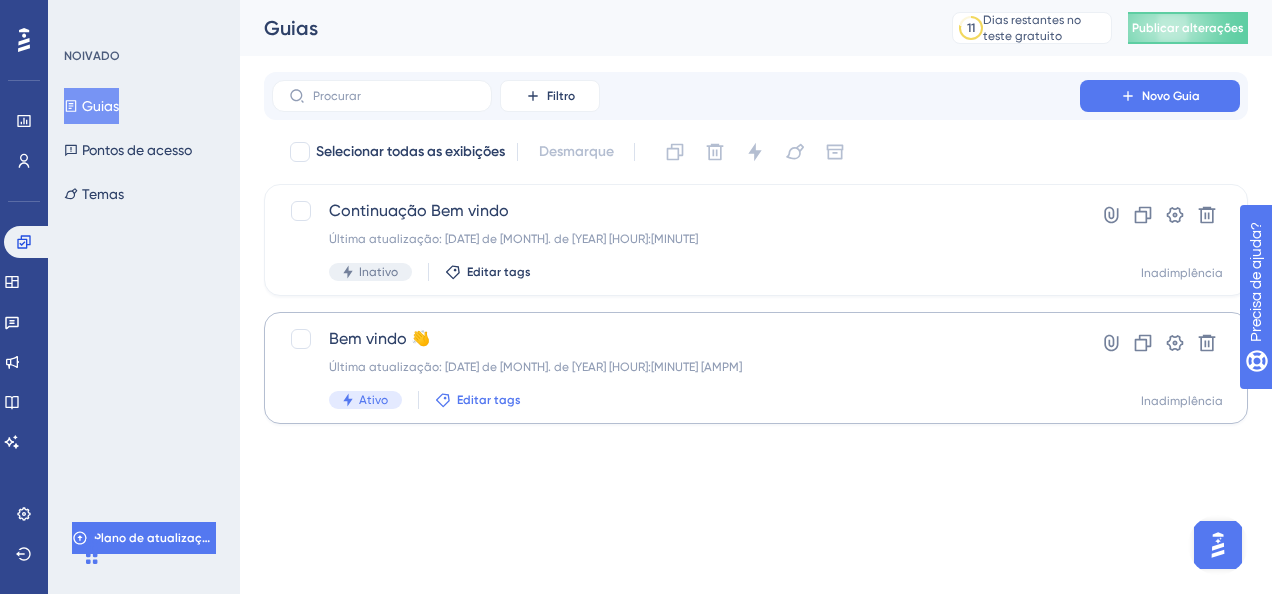 click 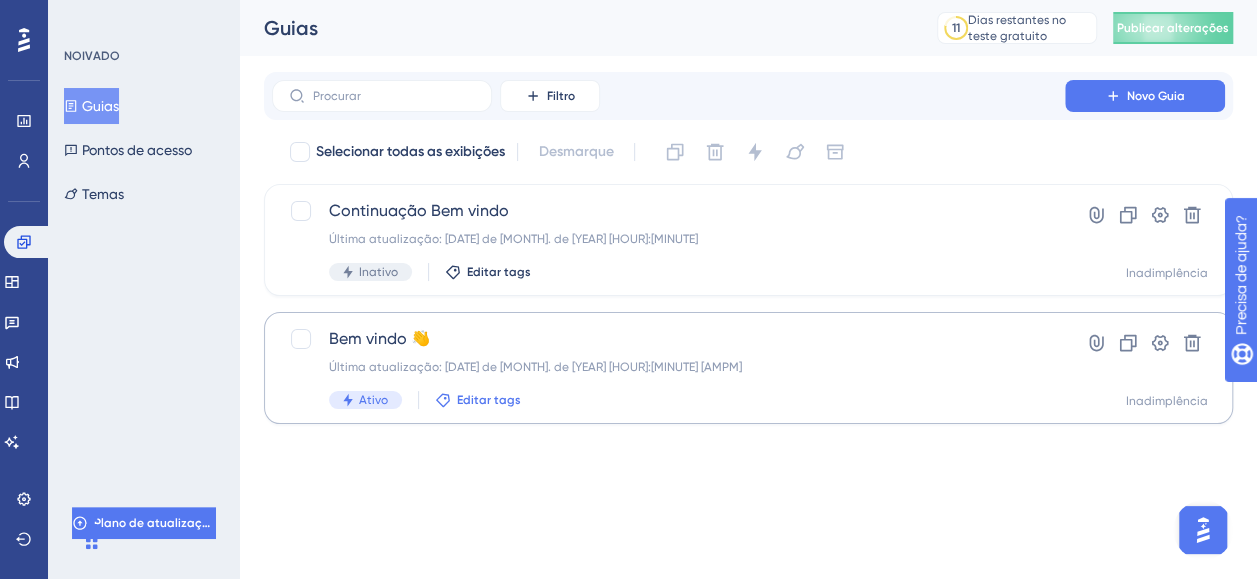 scroll, scrollTop: 84, scrollLeft: 0, axis: vertical 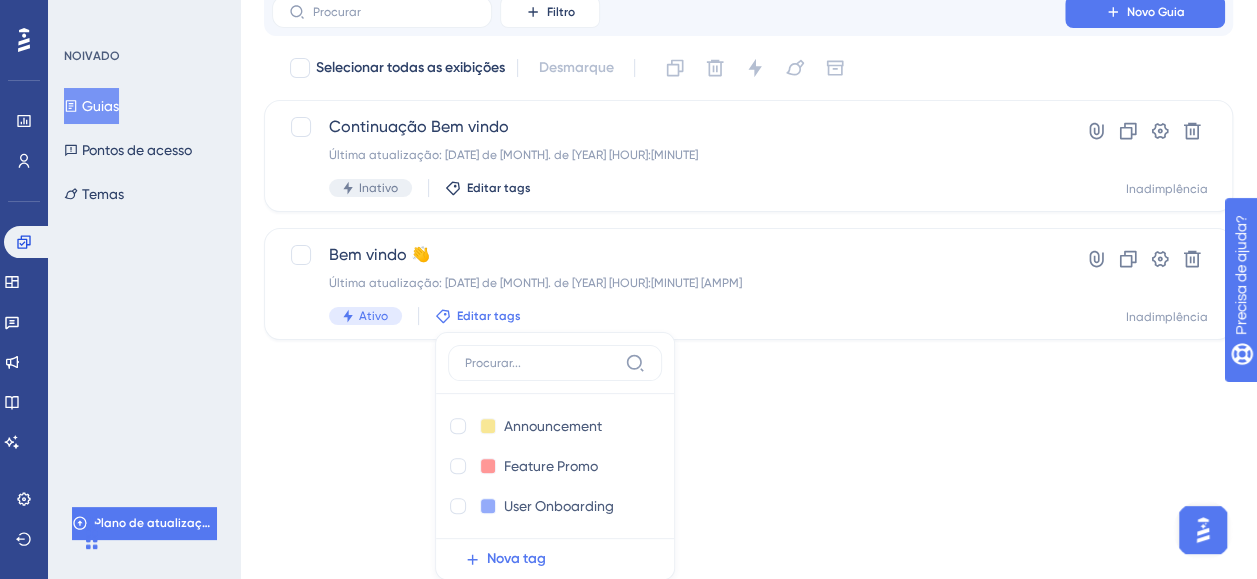 click on "Desempenho Usuários Noivado Widgets Realimentação Atualizações de produtos Base de conhecimento Assistente de IA Configurações Logout NOIVADO Guias Pontos de acesso Temas Plano de atualização Guias 11 Dias restantes no teste gratuito Clique para ver as opções de atualização Publicar alterações Filtro Novo Guia Selecionar todas as exibições Desmarque Continuação Bem vindo Última atualização: 07 de ago. de 2025 10:22 Inativo Editar tags Hiperlink Clone Configurações Excluir Inadimplência Bem vindo 👋 Última atualização: 07 de ago. de 2025 01:54 PM Ativo Editar tags Anúncio Announcement Excluir Promoção de recursos Feature Promo Excluir Integração de usuários User Onboarding Excluir Nova tag Hiperlink Clone Configurações Excluir Inadimplência" at bounding box center [628, -84] 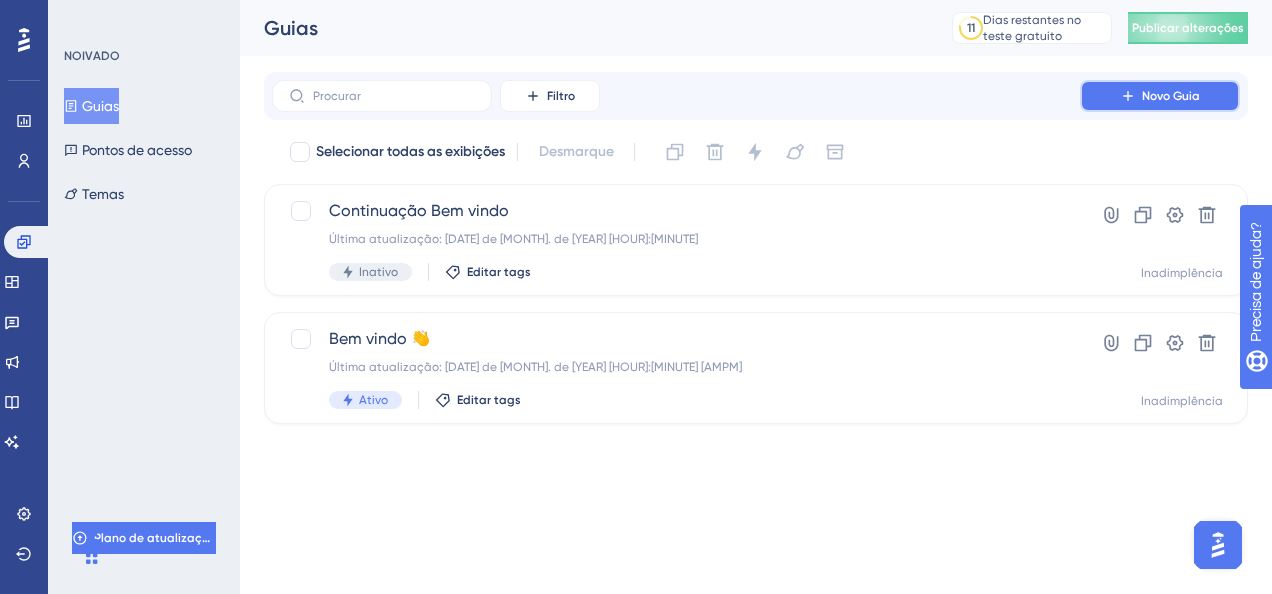 click on "Novo Guia" at bounding box center [1171, 96] 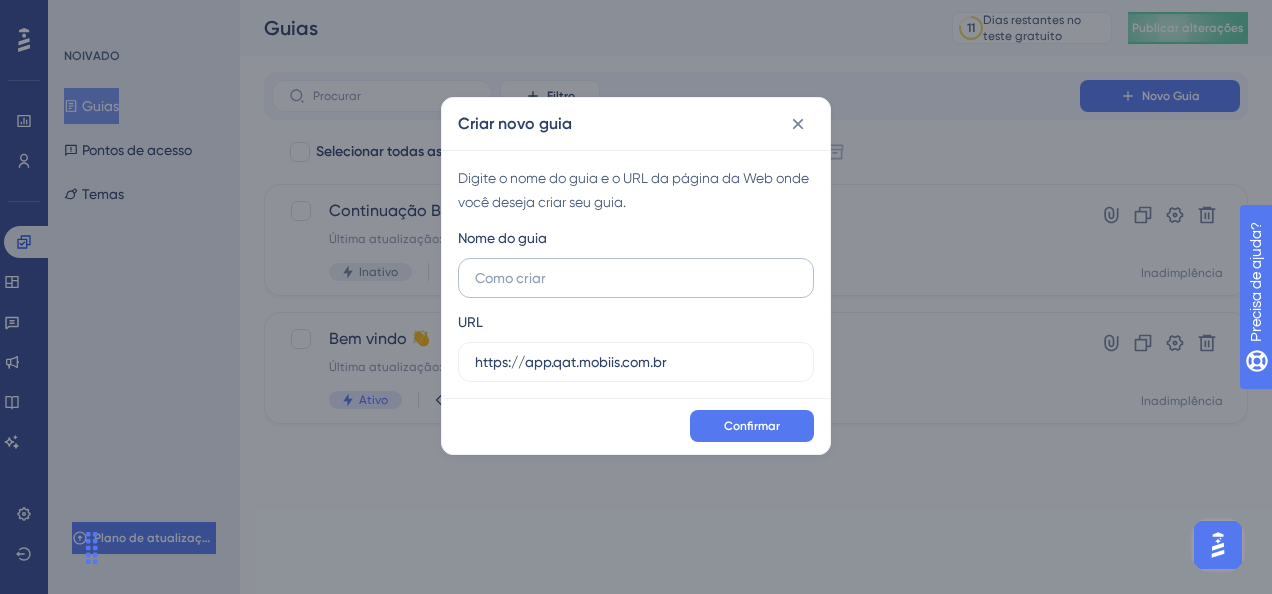click at bounding box center (636, 278) 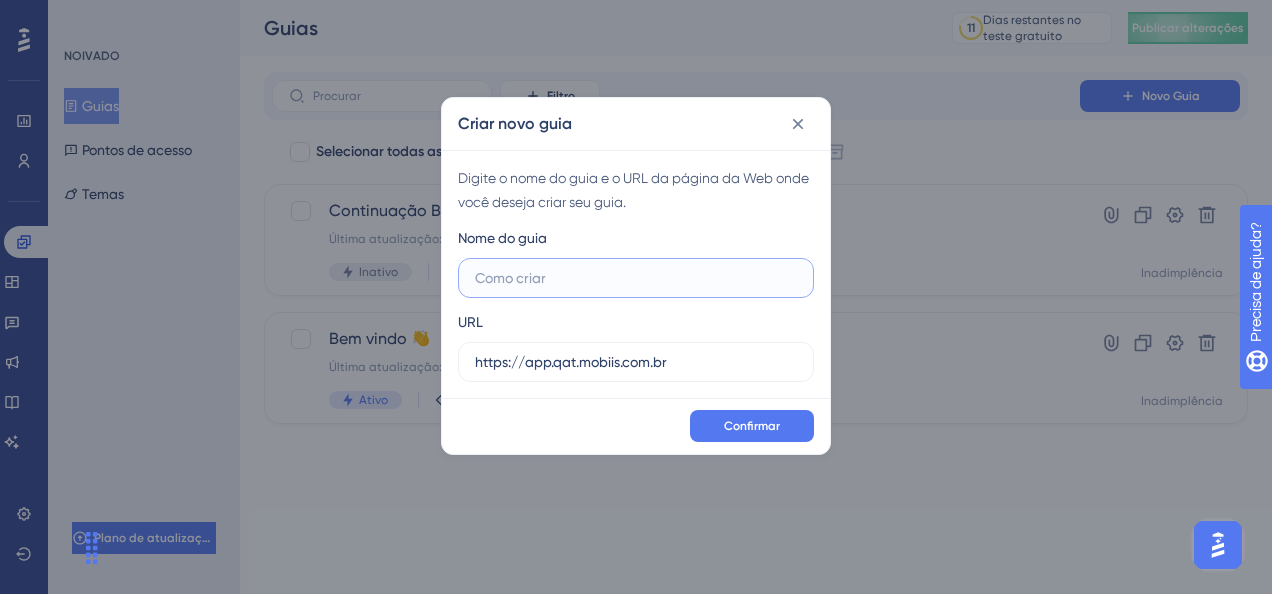 paste on "onboarding" 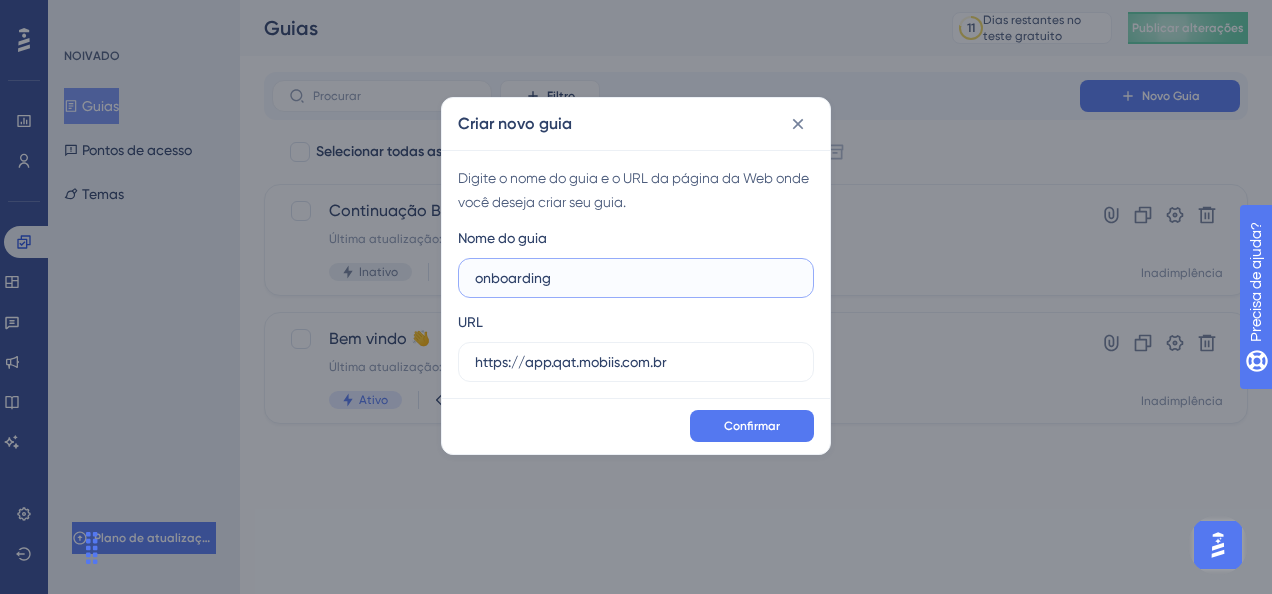 click on "onboarding" at bounding box center (636, 278) 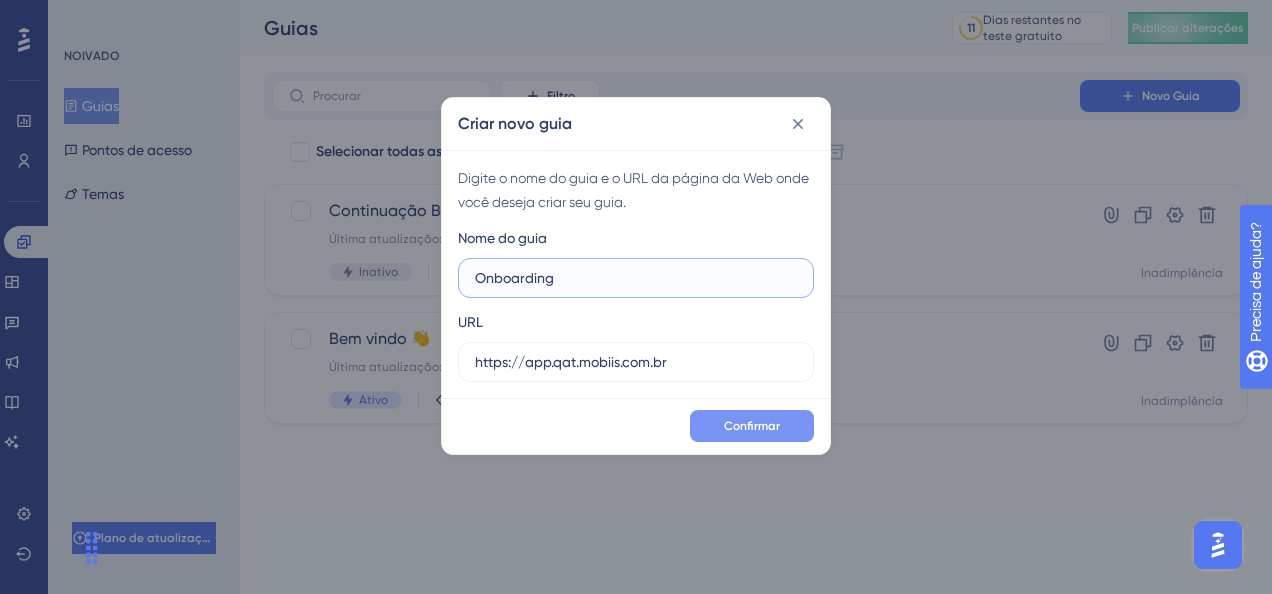 type on "Onboarding" 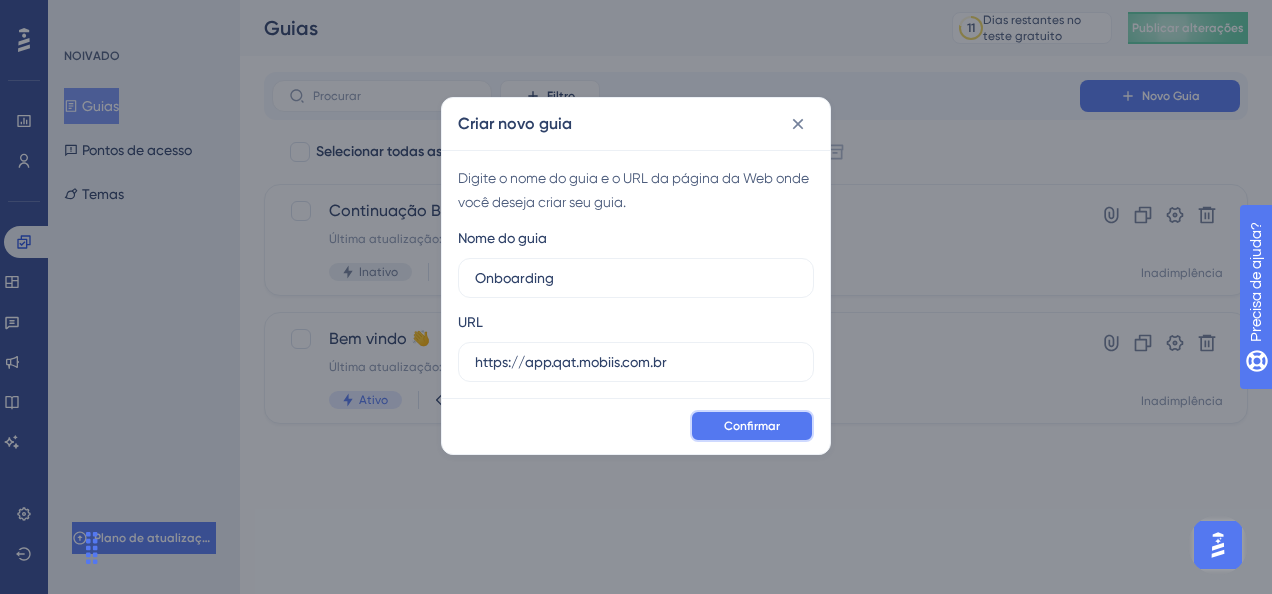 click on "Confirmar" at bounding box center [752, 426] 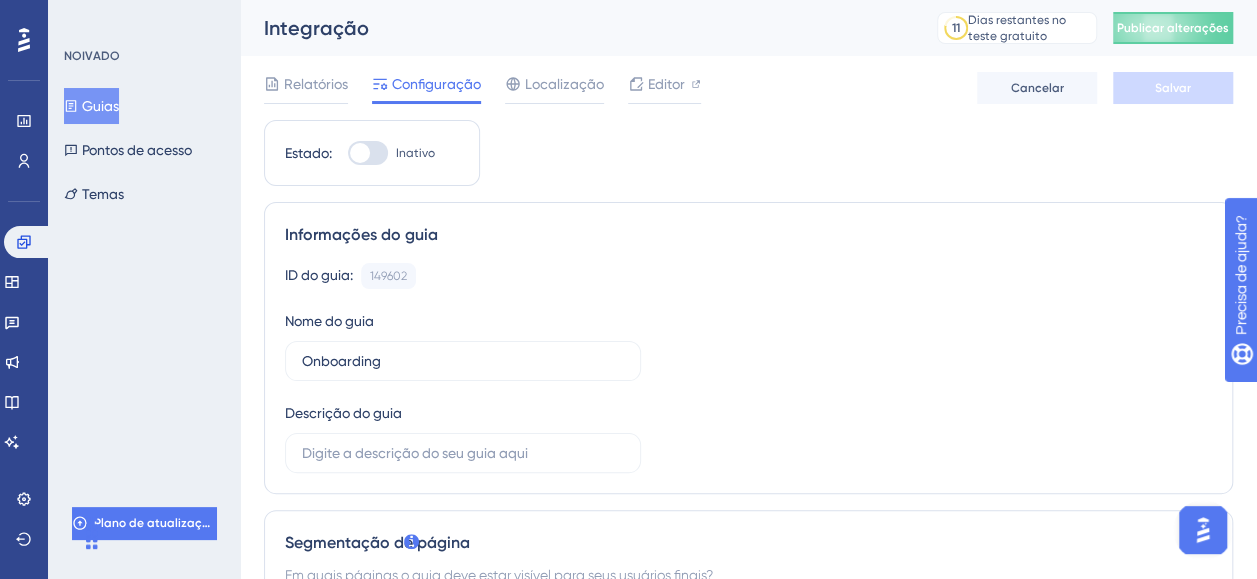 click on "Guias" at bounding box center (100, 106) 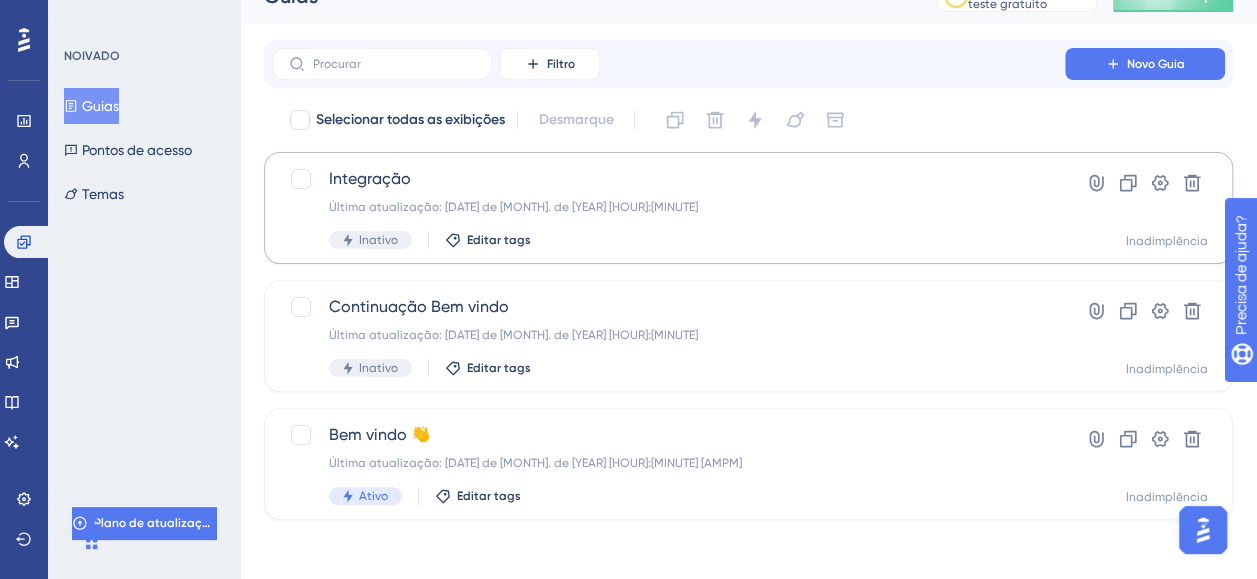 scroll, scrollTop: 37, scrollLeft: 0, axis: vertical 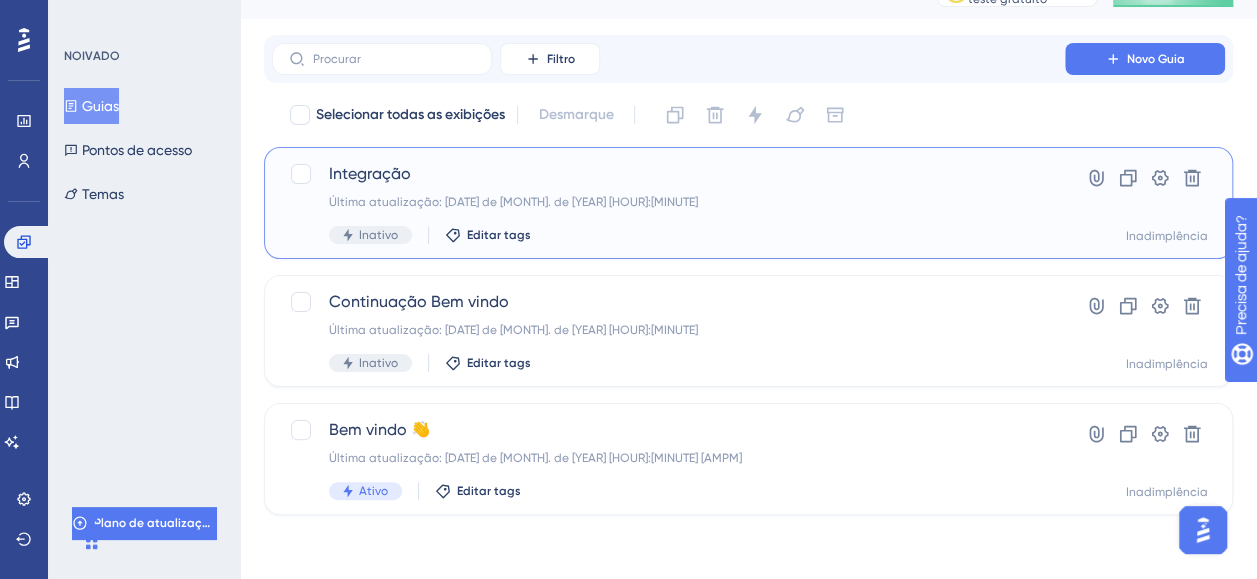click on "Integração" at bounding box center [668, 174] 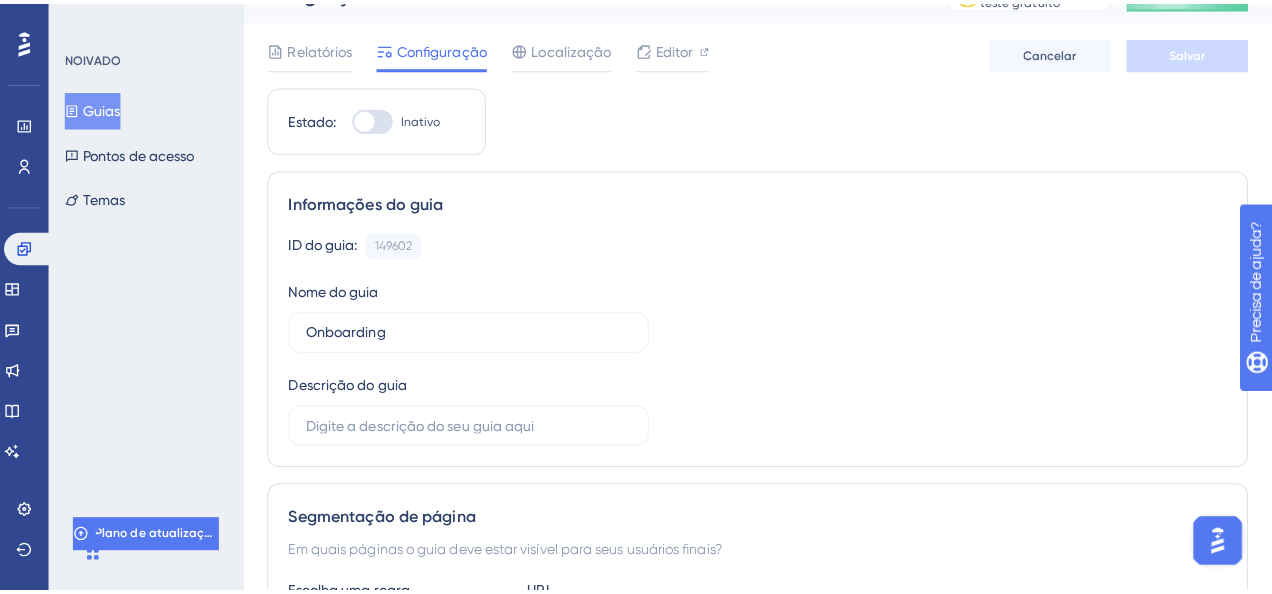 scroll, scrollTop: 0, scrollLeft: 0, axis: both 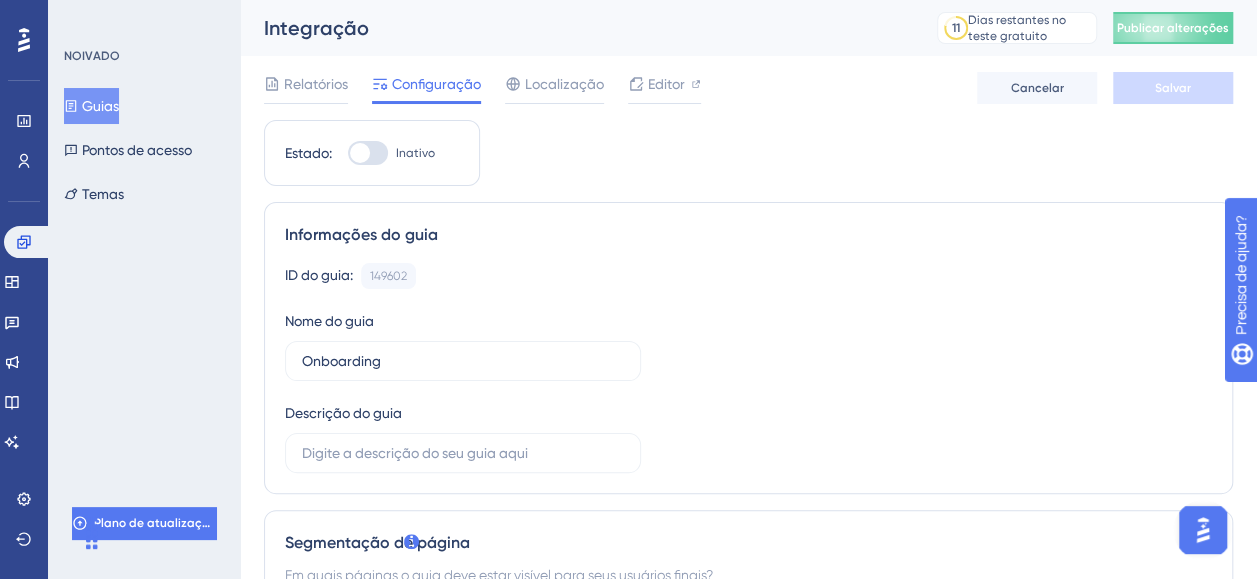 click at bounding box center [368, 153] 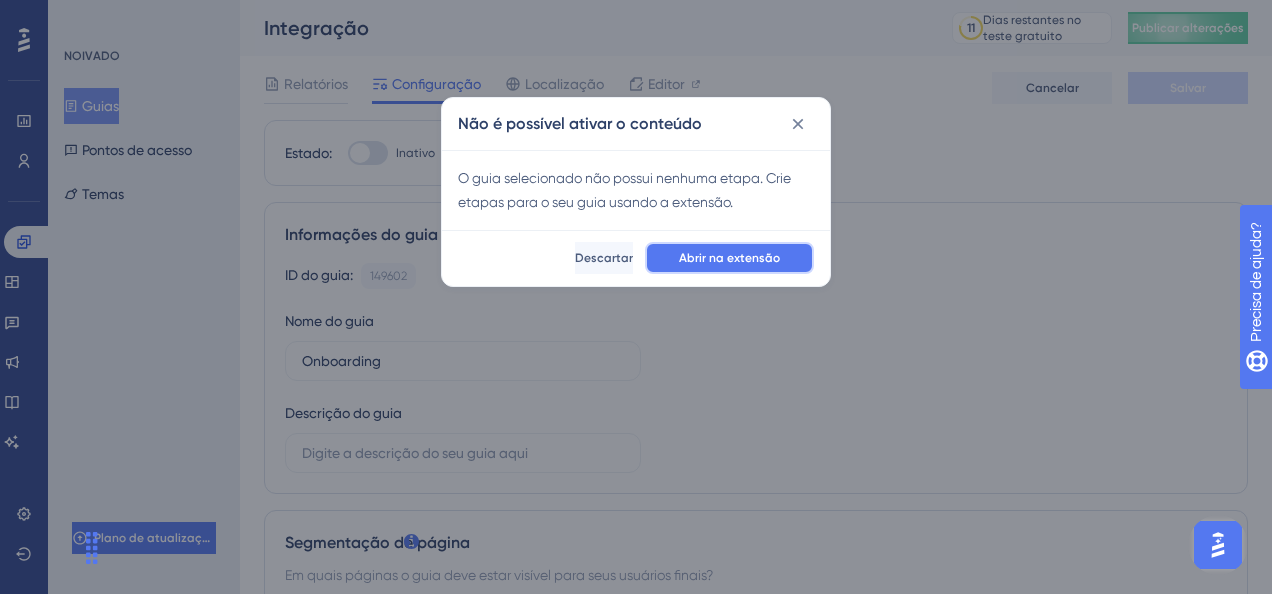 click on "Abrir na extensão" at bounding box center [729, 258] 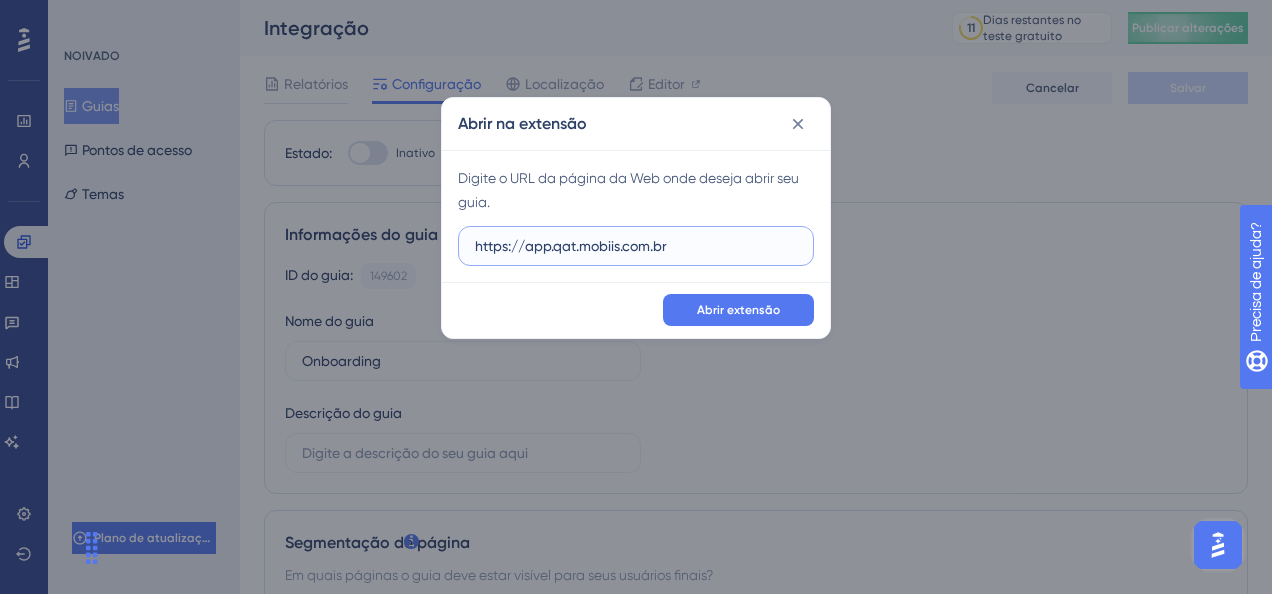 drag, startPoint x: 700, startPoint y: 243, endPoint x: 299, endPoint y: 259, distance: 401.31906 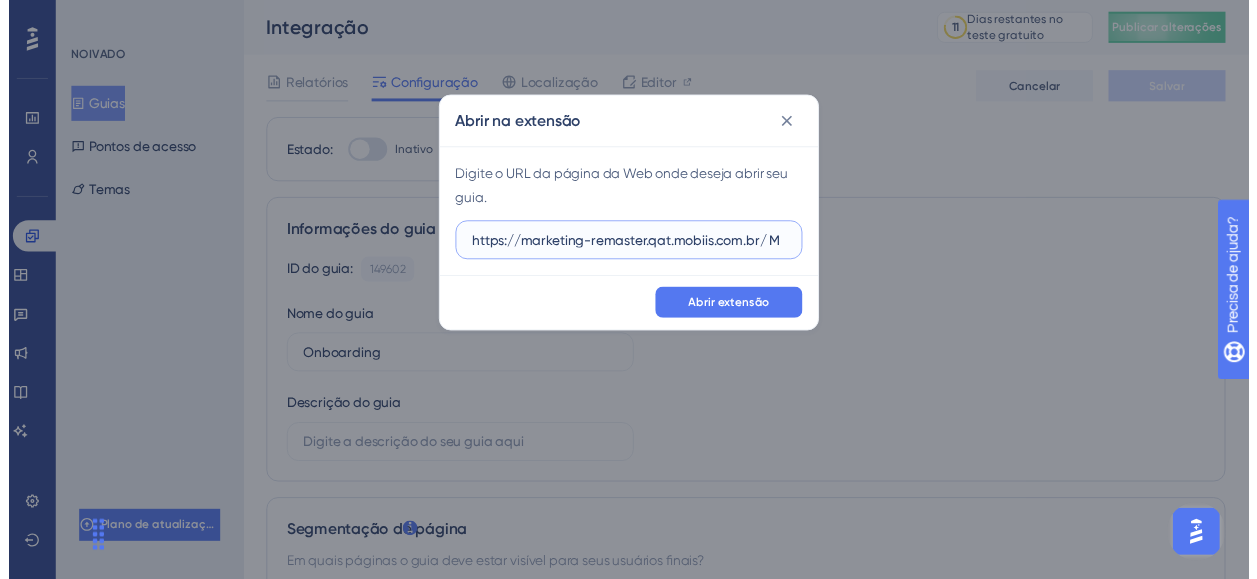 scroll, scrollTop: 0, scrollLeft: 0, axis: both 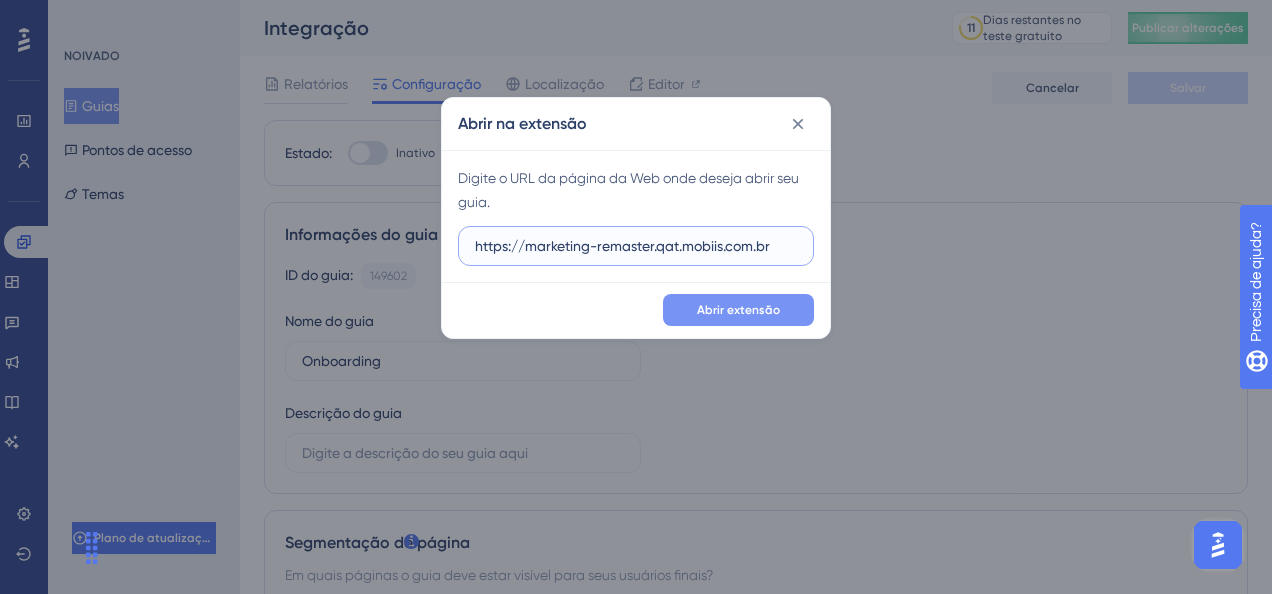 type on "https://marketing-remaster.qat.mobiis.com.br" 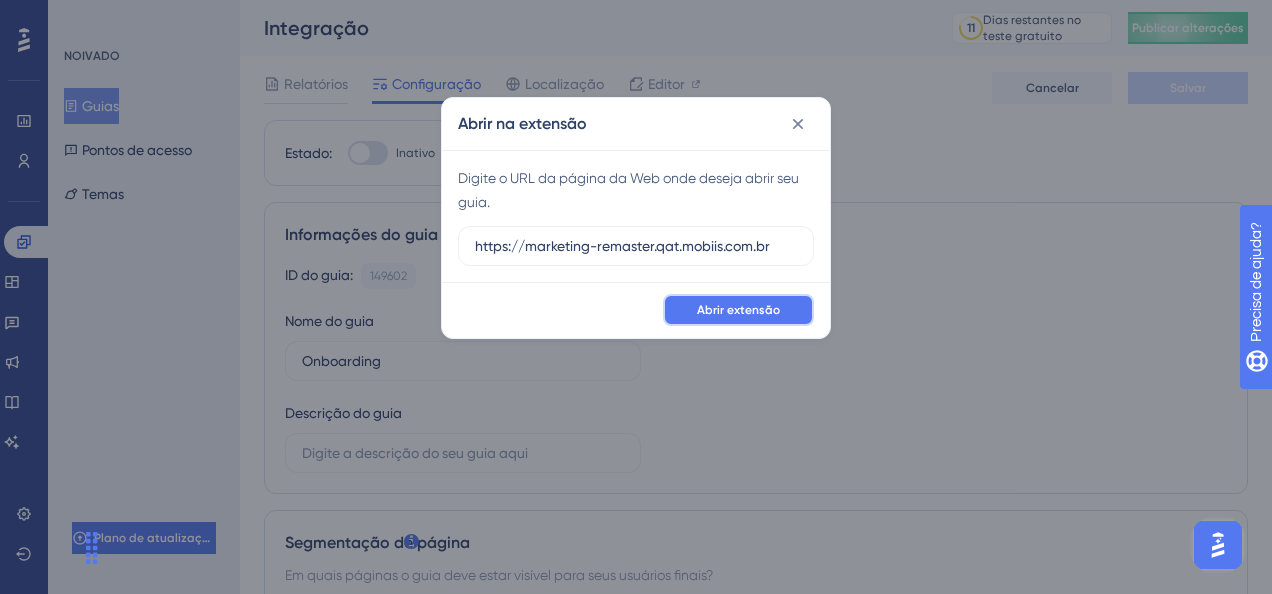 click on "Abrir extensão" at bounding box center (738, 310) 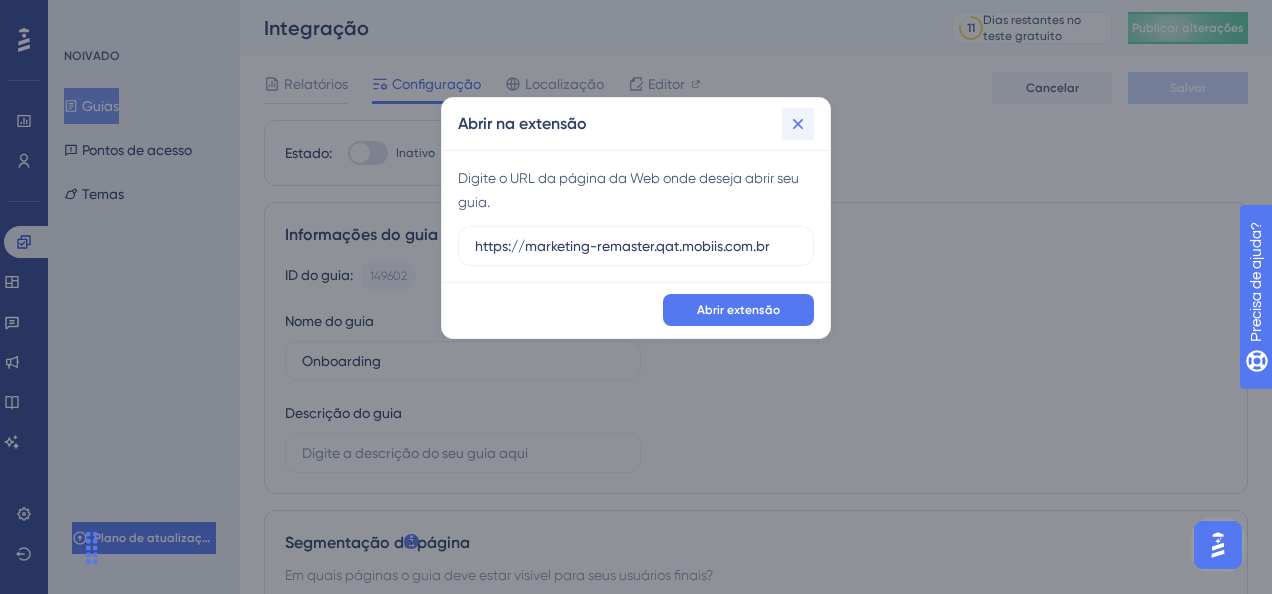 click 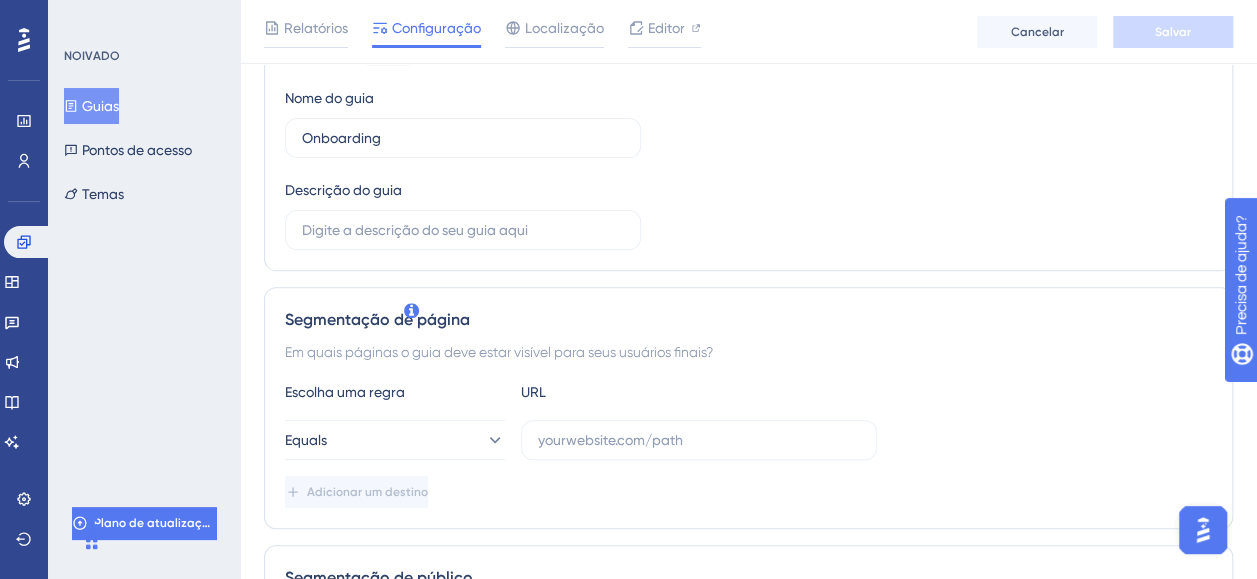 scroll, scrollTop: 300, scrollLeft: 0, axis: vertical 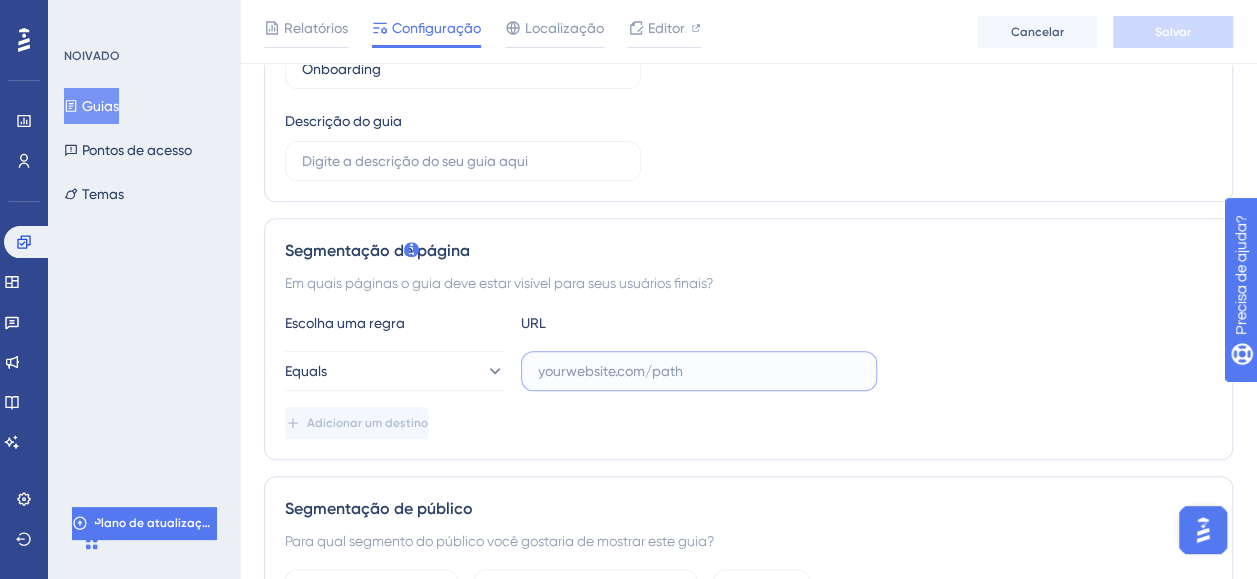 click at bounding box center (699, 371) 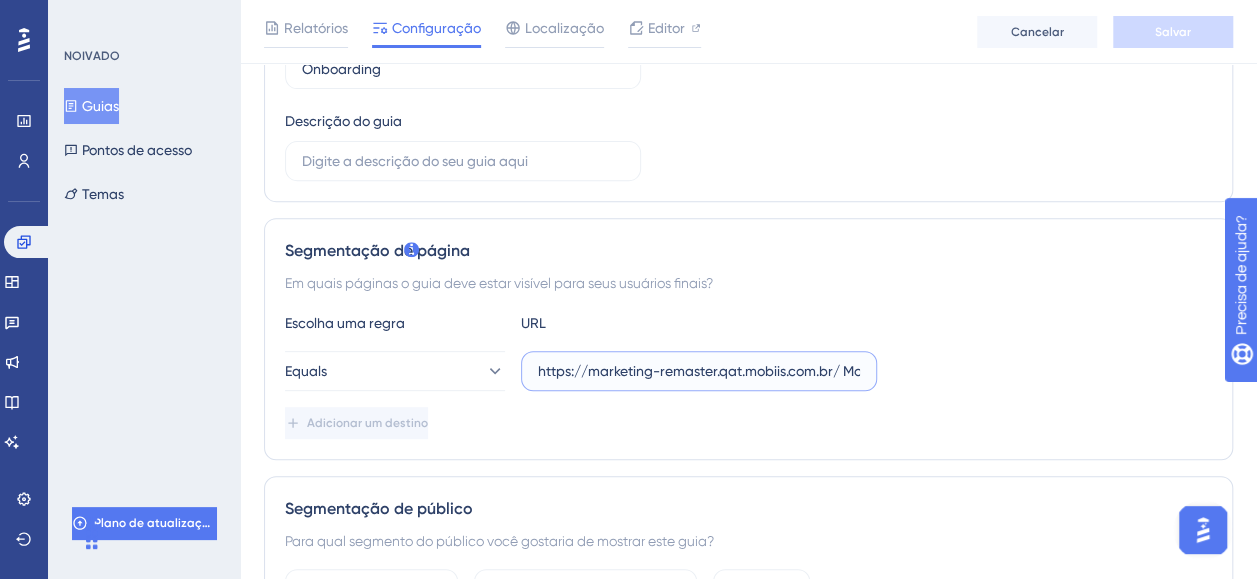 scroll, scrollTop: 0, scrollLeft: 101, axis: horizontal 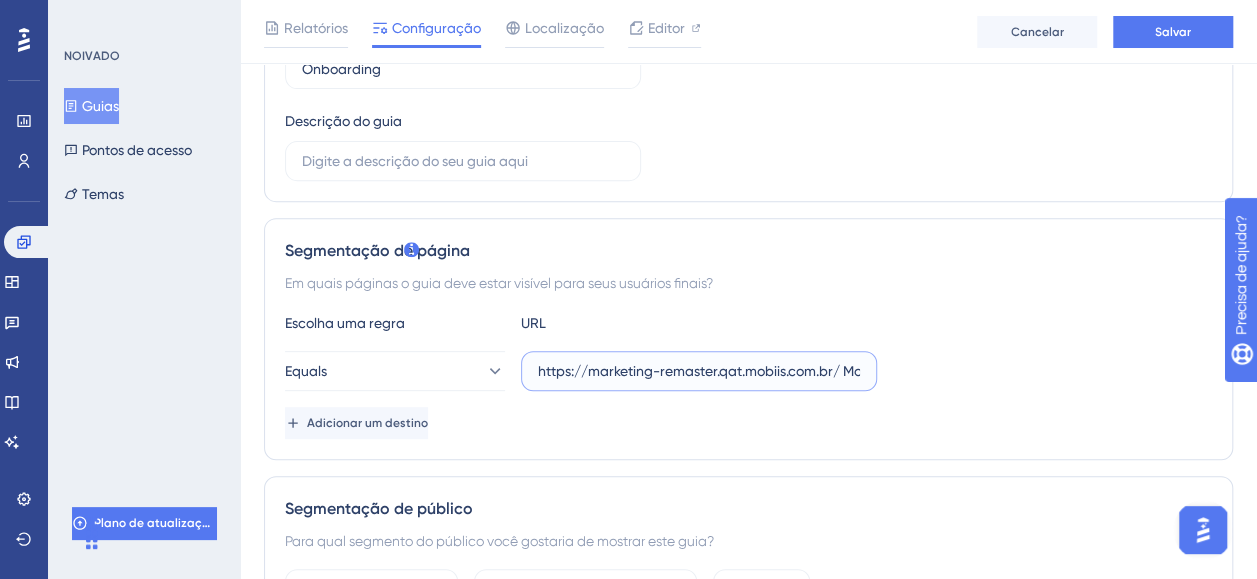 click on "https://marketing-remaster.qat.mobiis.com.br/ Mobiis Marketing" at bounding box center (699, 371) 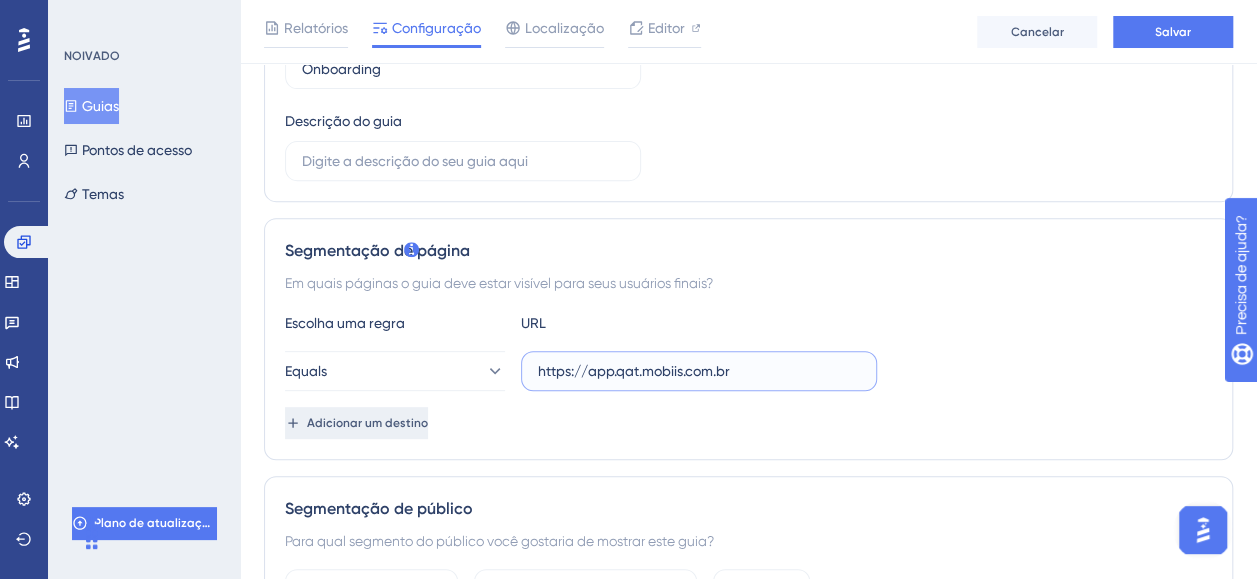 type on "https://app.qat.mobiis.com.br" 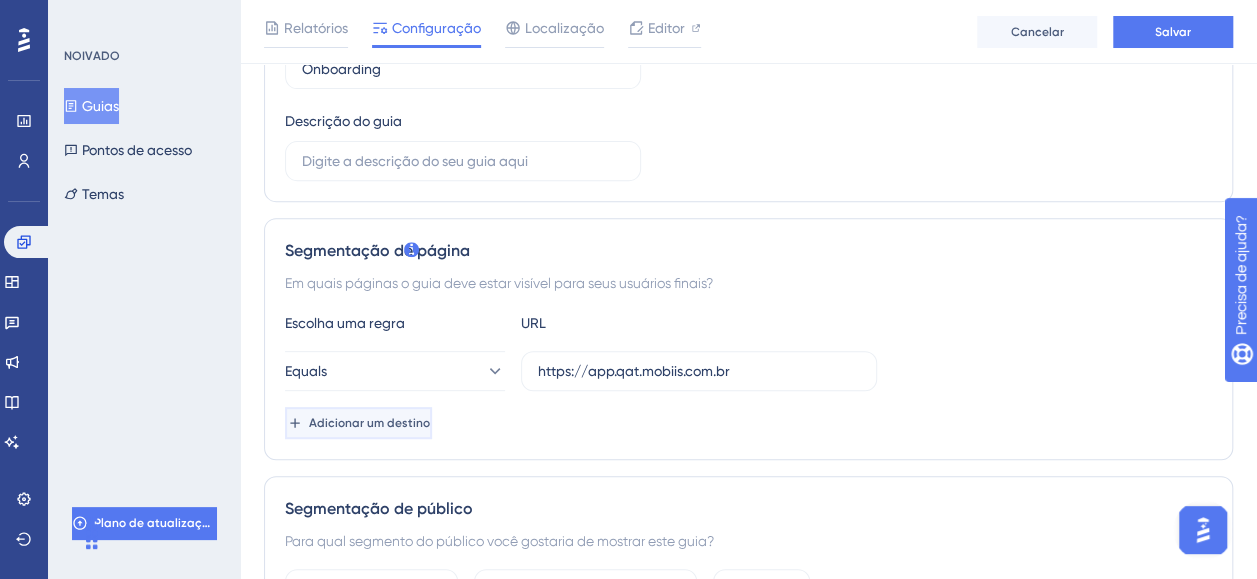 click on "Adicionar um destino" at bounding box center (369, 423) 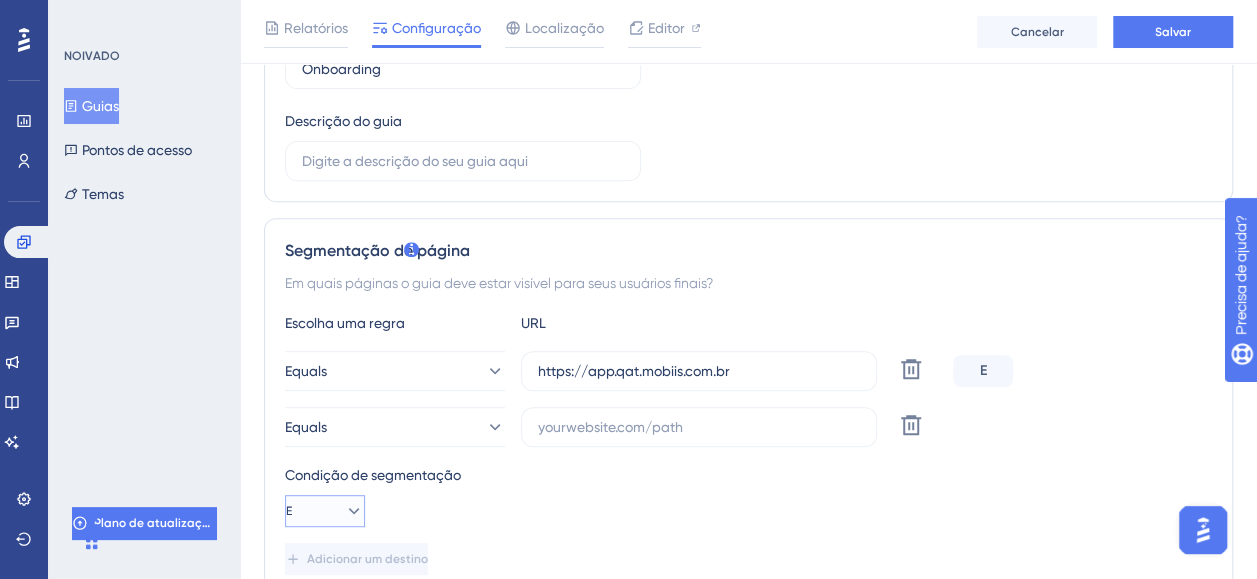 click 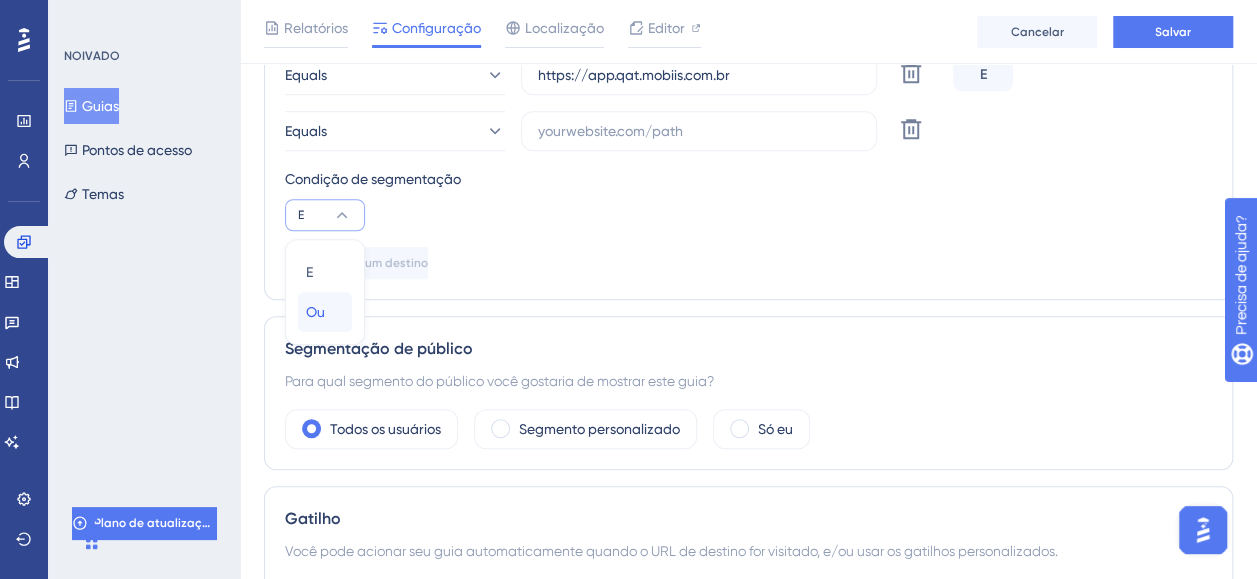 click on "Ou Ou" at bounding box center [325, 312] 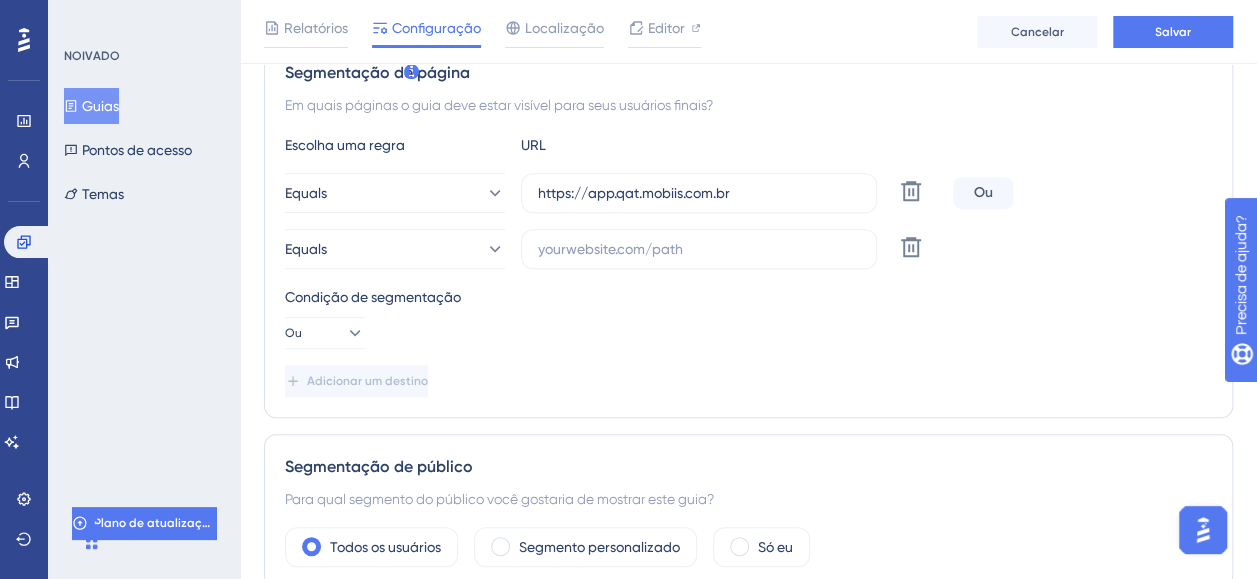 scroll, scrollTop: 396, scrollLeft: 0, axis: vertical 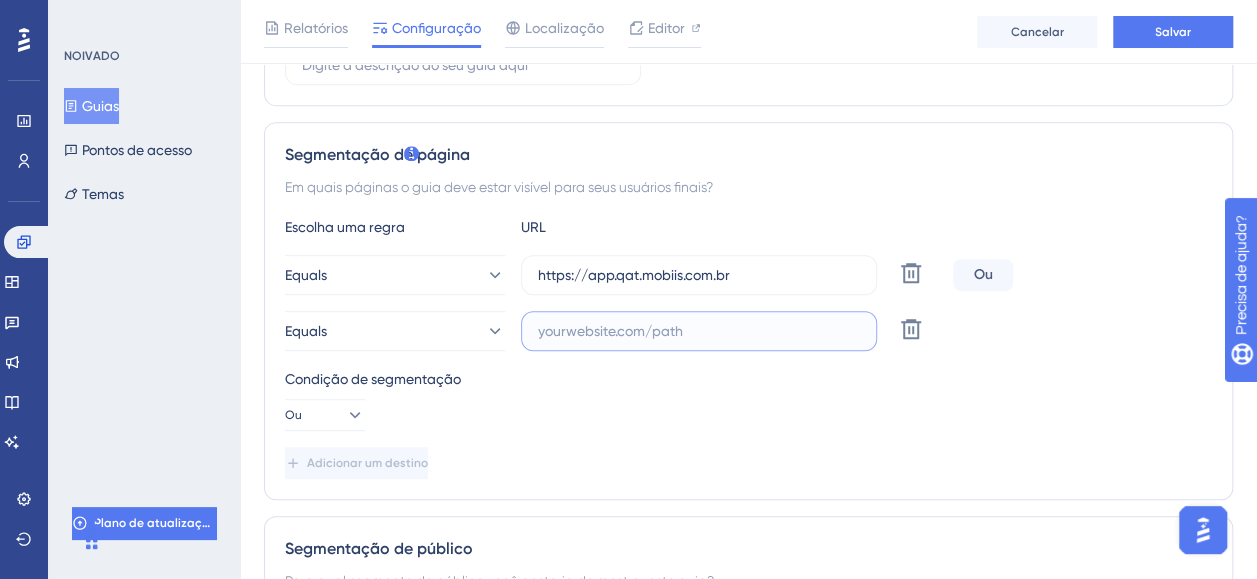 click at bounding box center [699, 331] 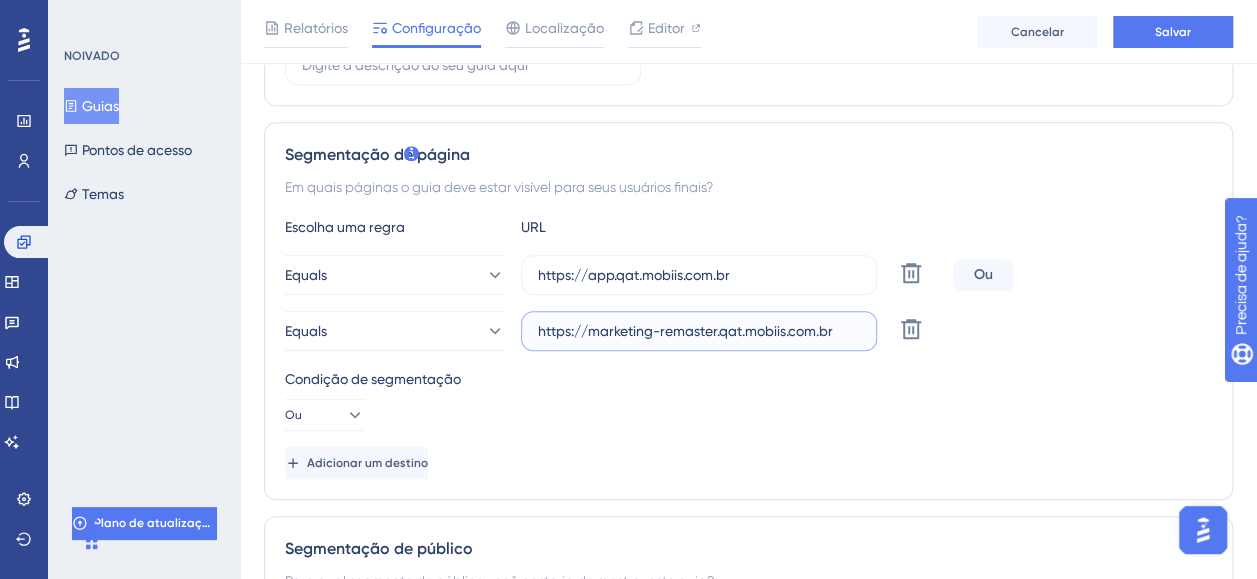 type on "https://marketing-remaster.qat.mobiis.com.br" 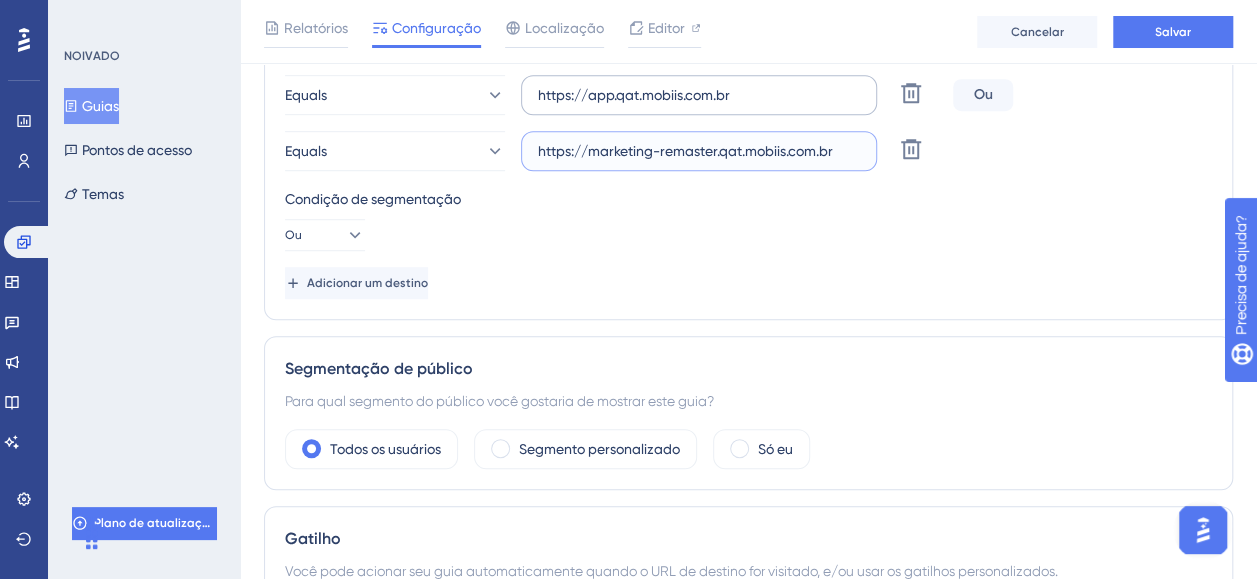 scroll, scrollTop: 696, scrollLeft: 0, axis: vertical 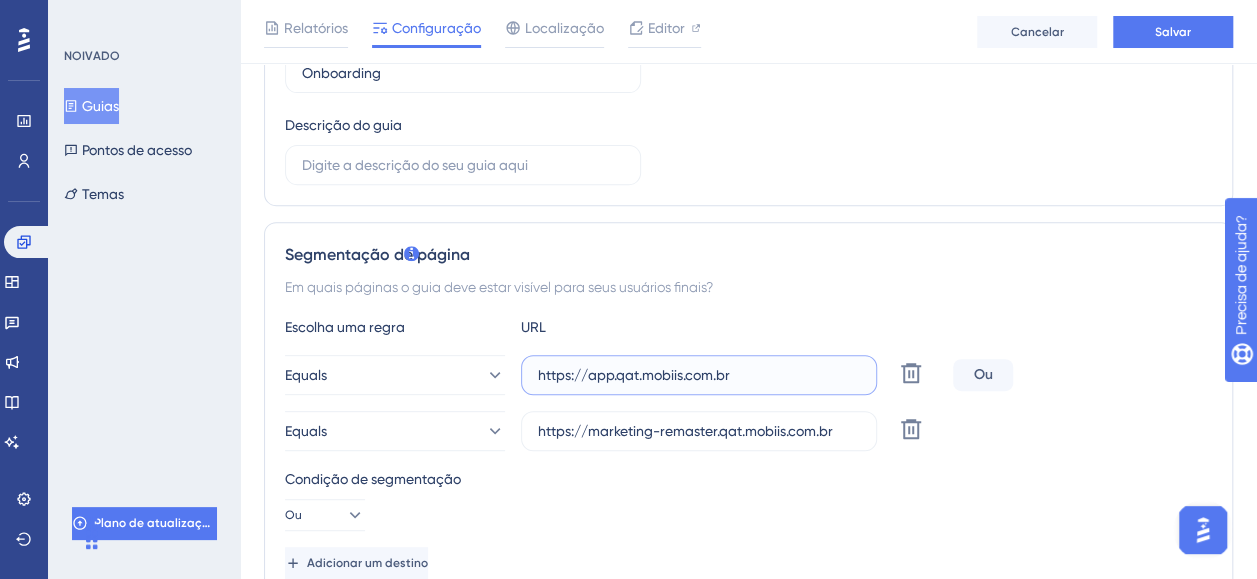 drag, startPoint x: 772, startPoint y: 382, endPoint x: 528, endPoint y: 364, distance: 244.66304 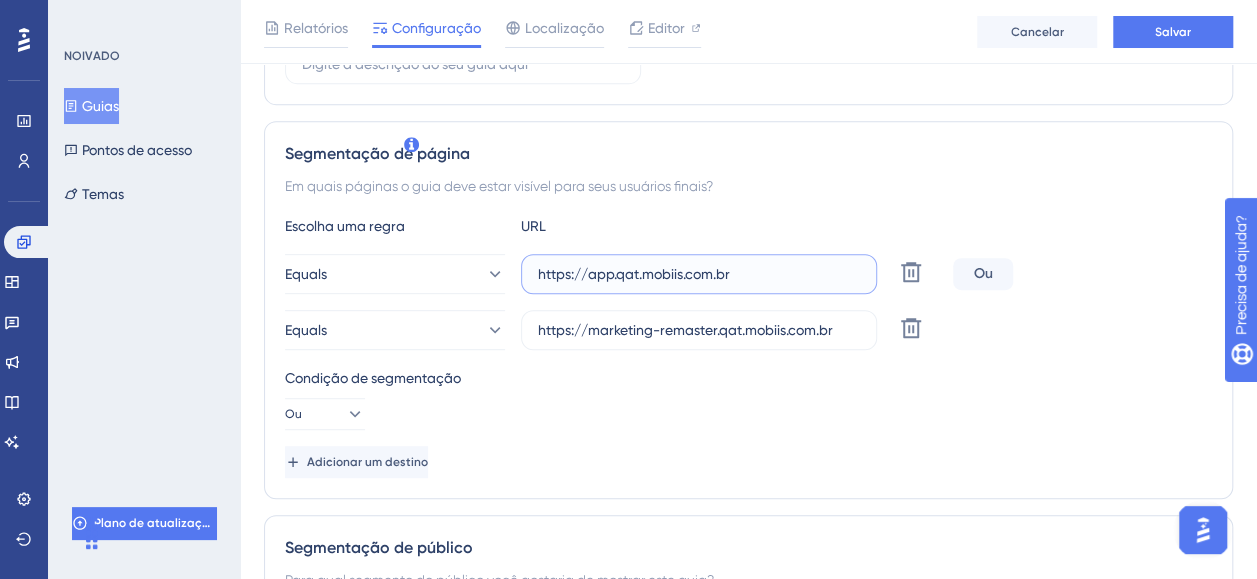 scroll, scrollTop: 400, scrollLeft: 0, axis: vertical 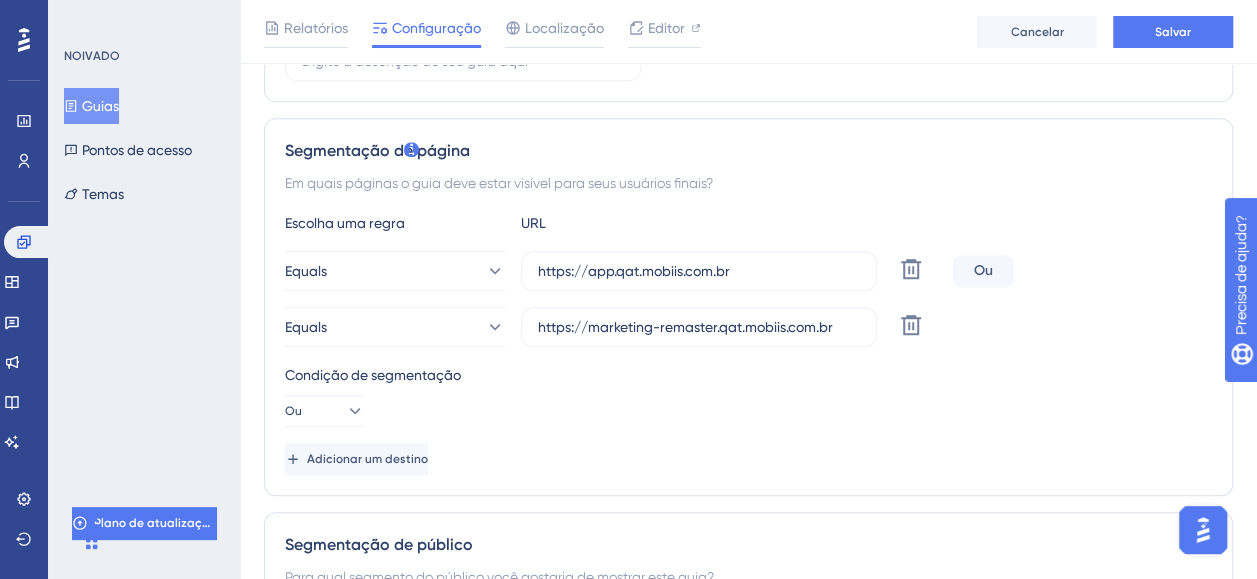 click on "Condição de segmentação Ou" at bounding box center (748, 395) 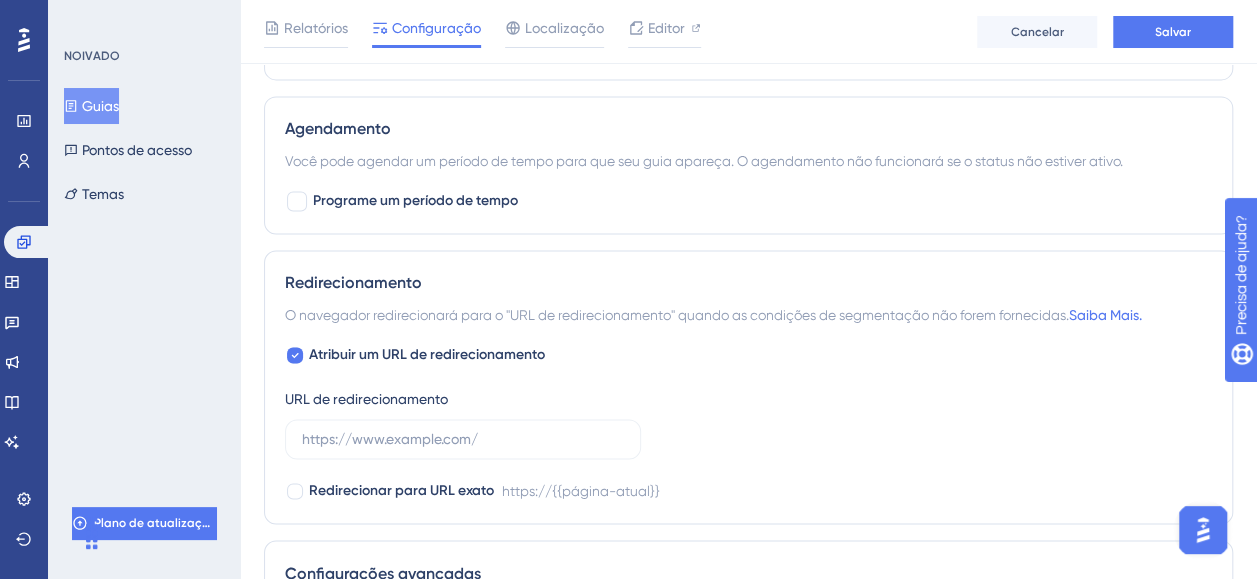 scroll, scrollTop: 1400, scrollLeft: 0, axis: vertical 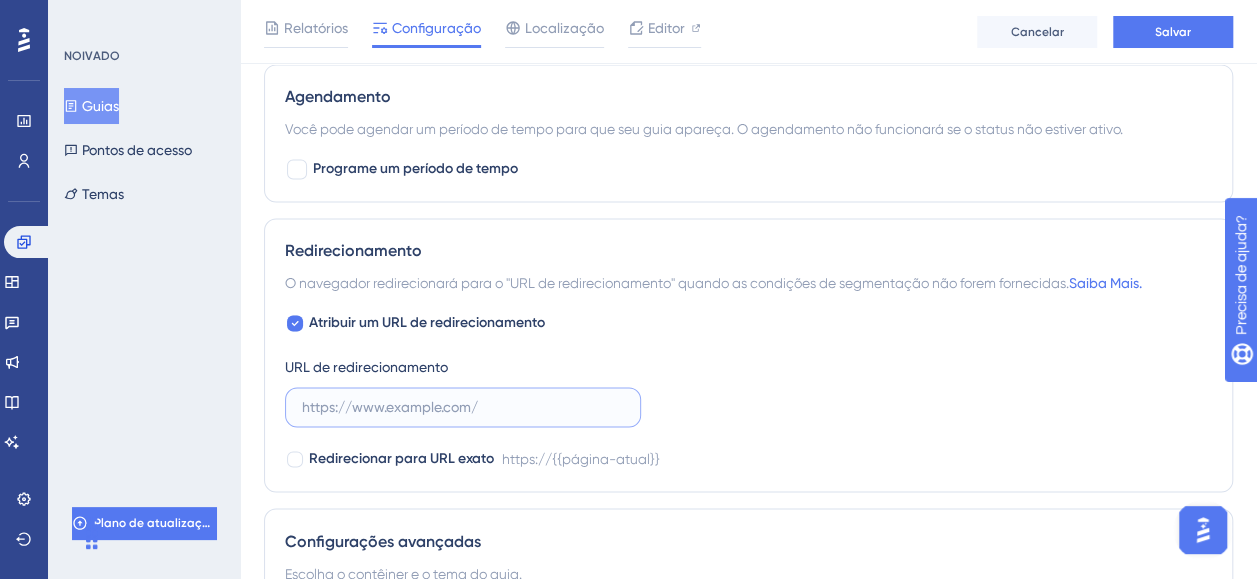 click at bounding box center [463, 407] 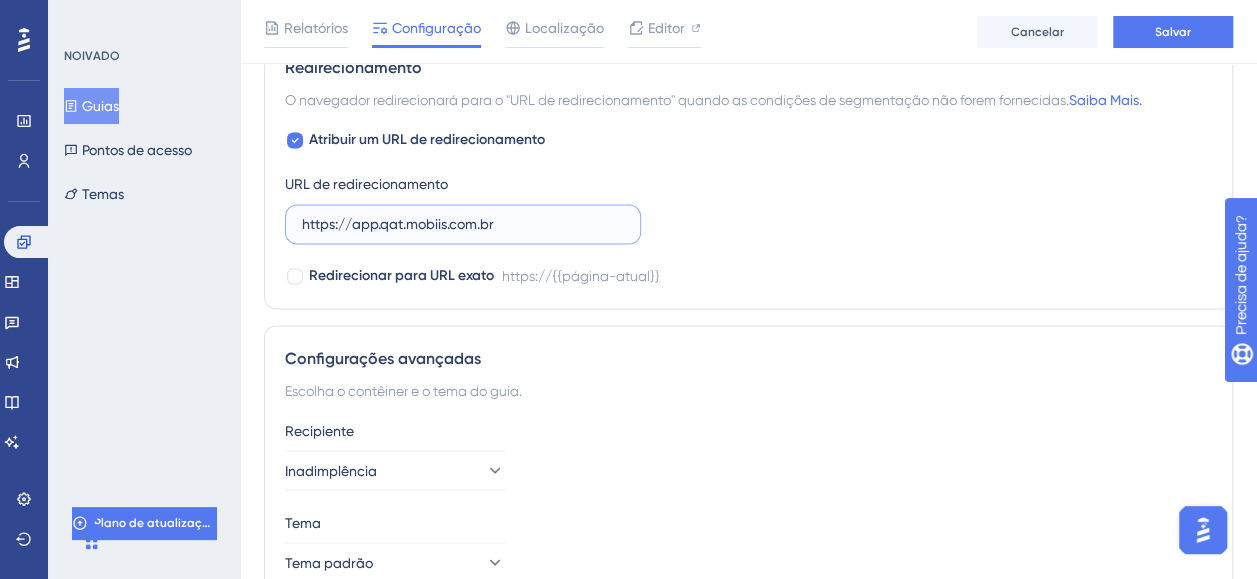 scroll, scrollTop: 1680, scrollLeft: 0, axis: vertical 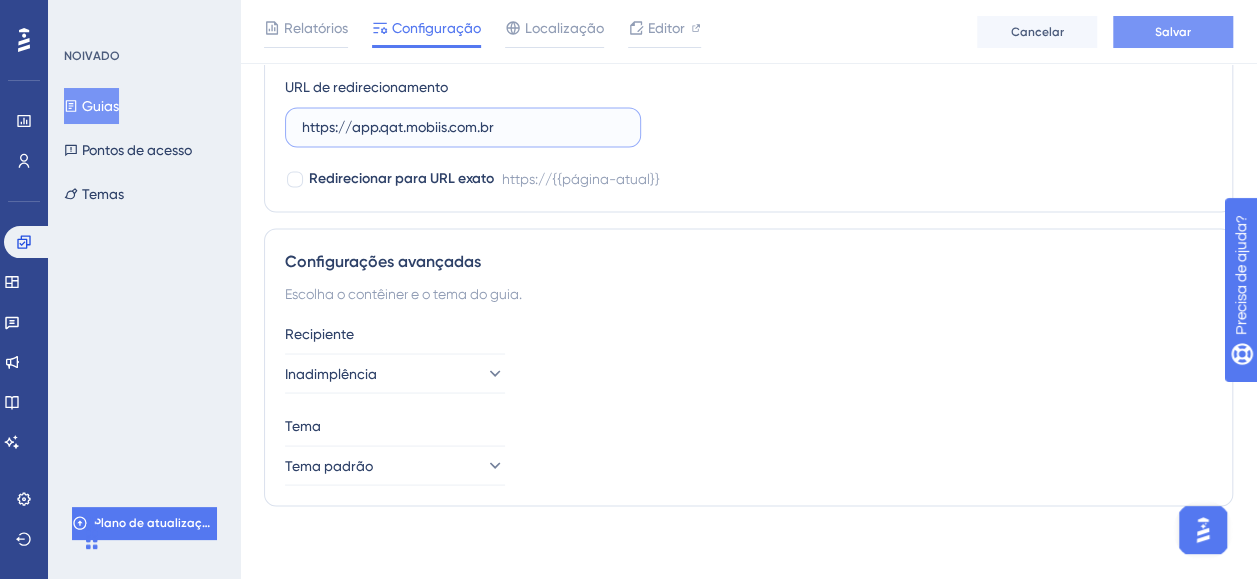 type on "https://app.qat.mobiis.com.br" 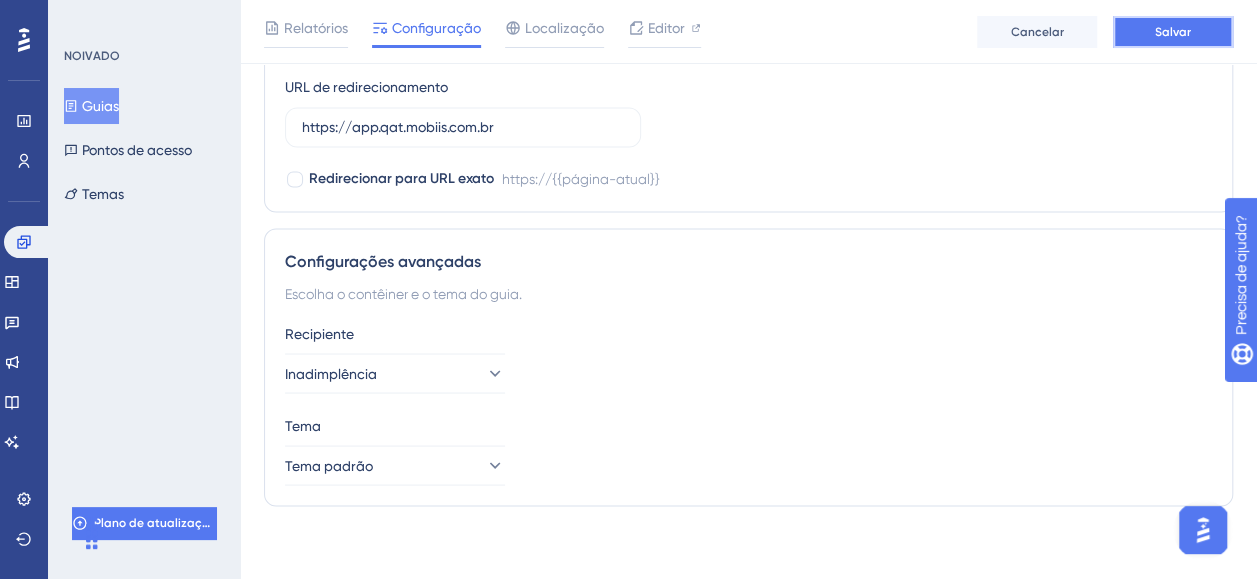 click on "Salvar" at bounding box center (1173, 32) 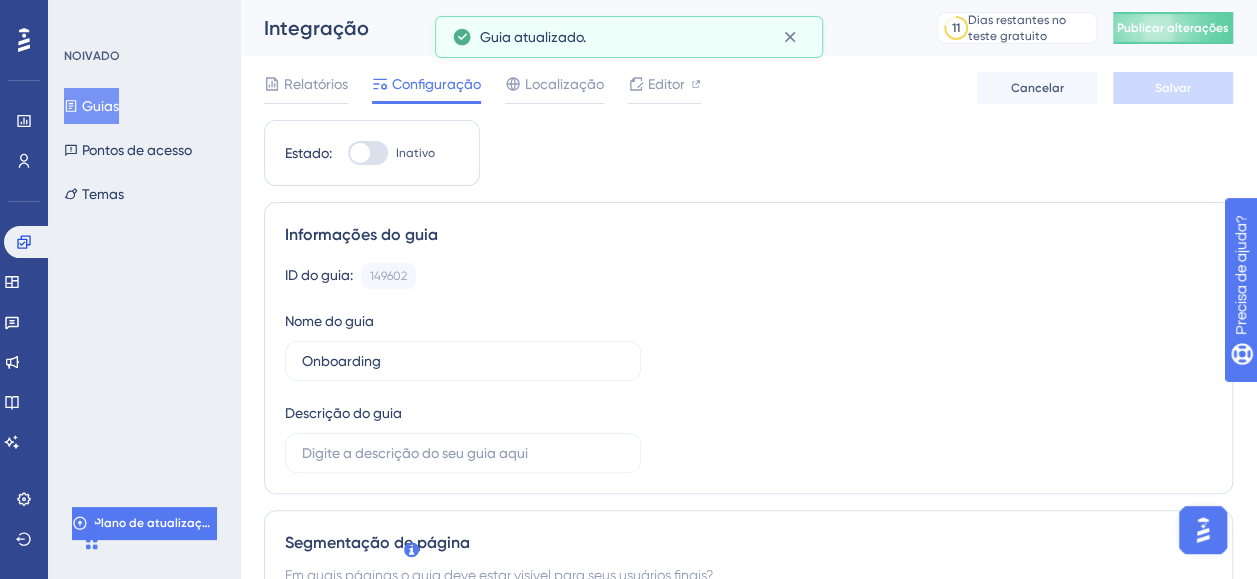 scroll, scrollTop: 0, scrollLeft: 0, axis: both 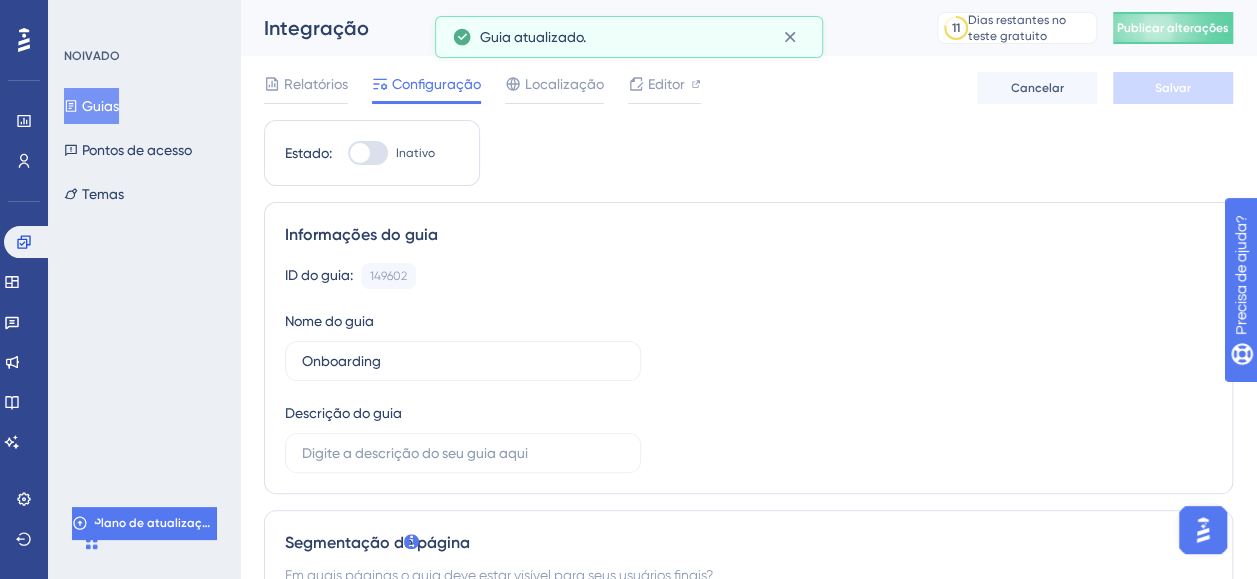 click at bounding box center (360, 153) 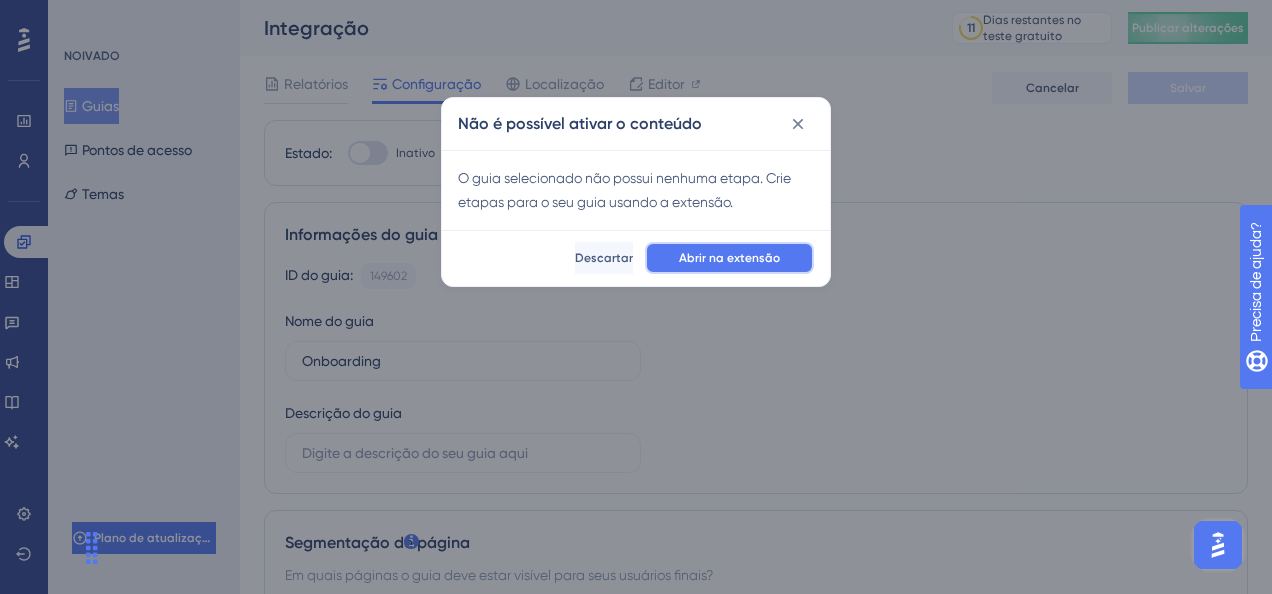 click on "Abrir na extensão" at bounding box center [729, 258] 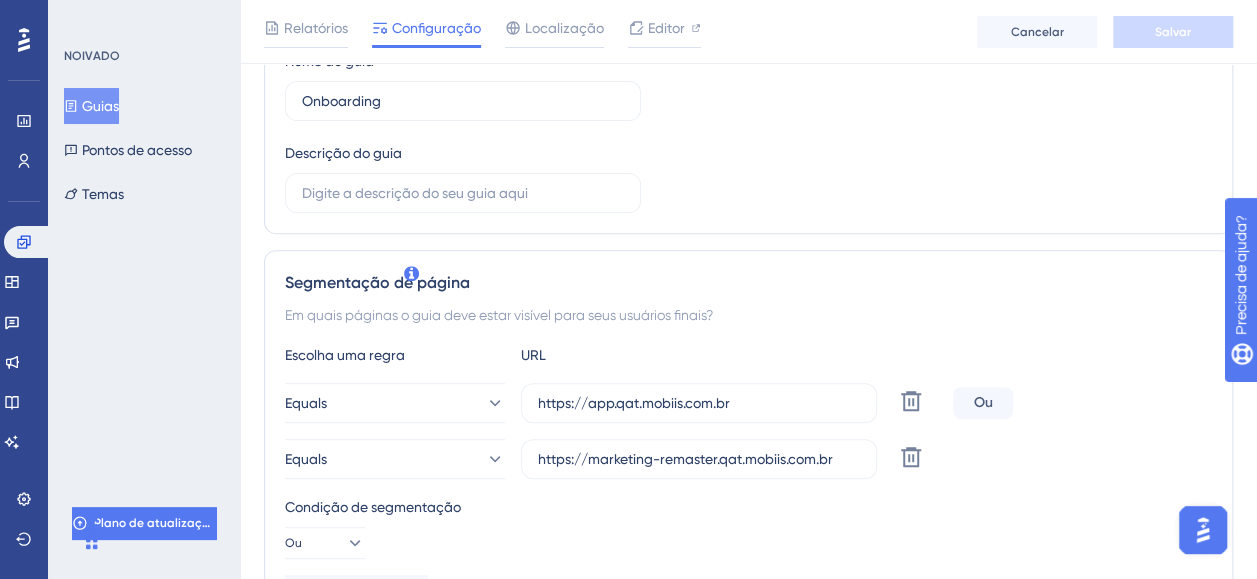 scroll, scrollTop: 300, scrollLeft: 0, axis: vertical 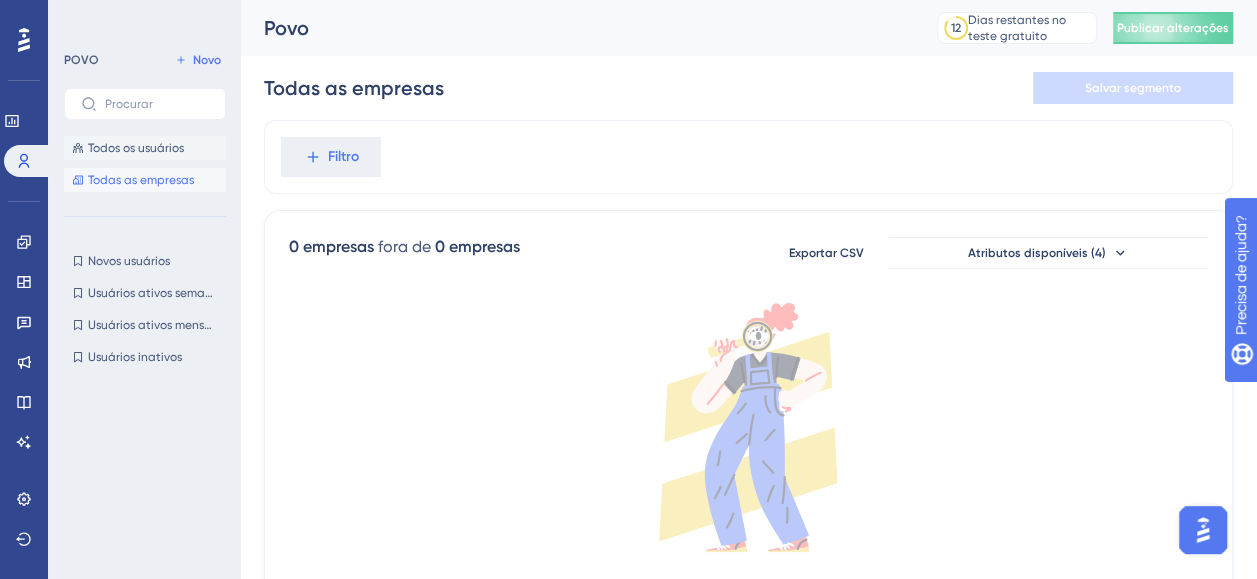 click on "Todos os usuários" at bounding box center [136, 148] 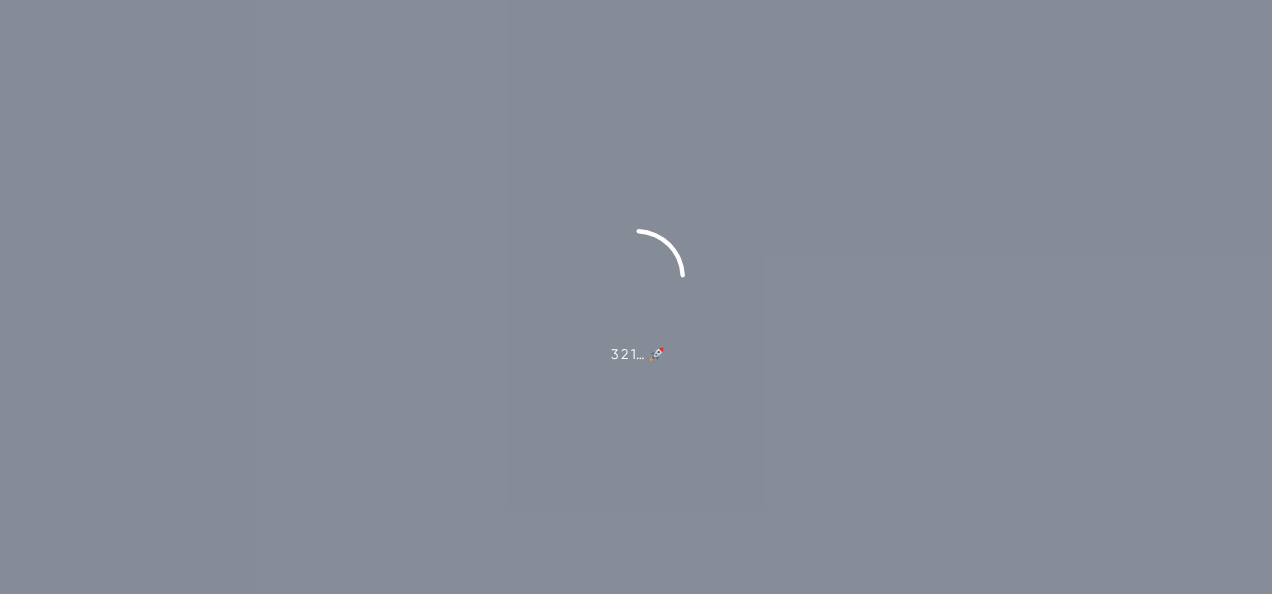 scroll, scrollTop: 0, scrollLeft: 0, axis: both 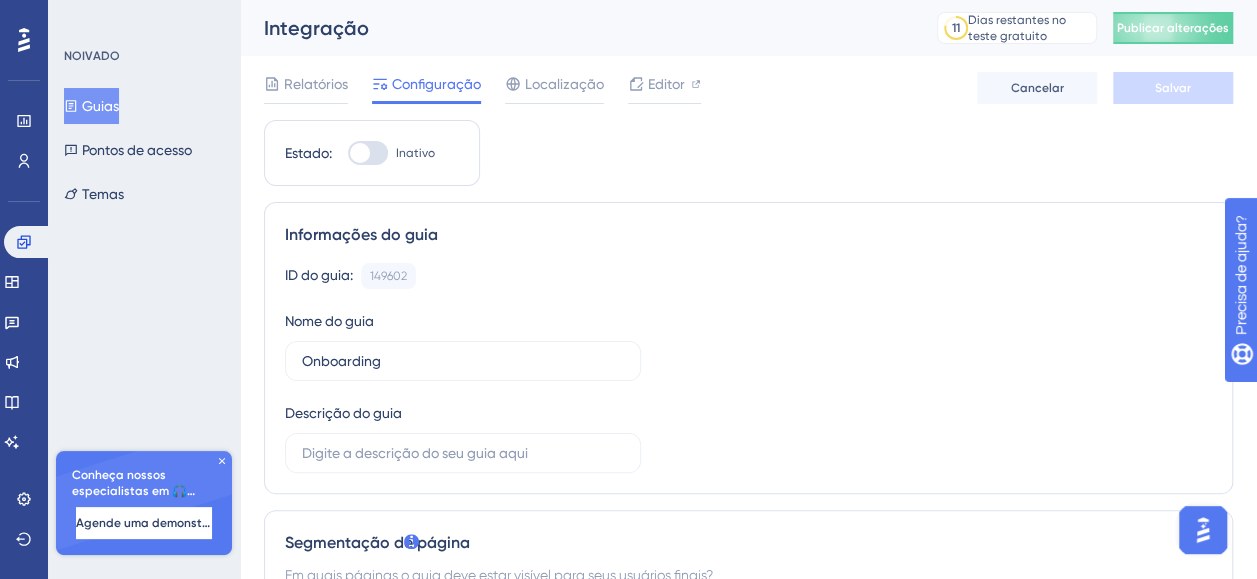 click on "Guias" at bounding box center [100, 106] 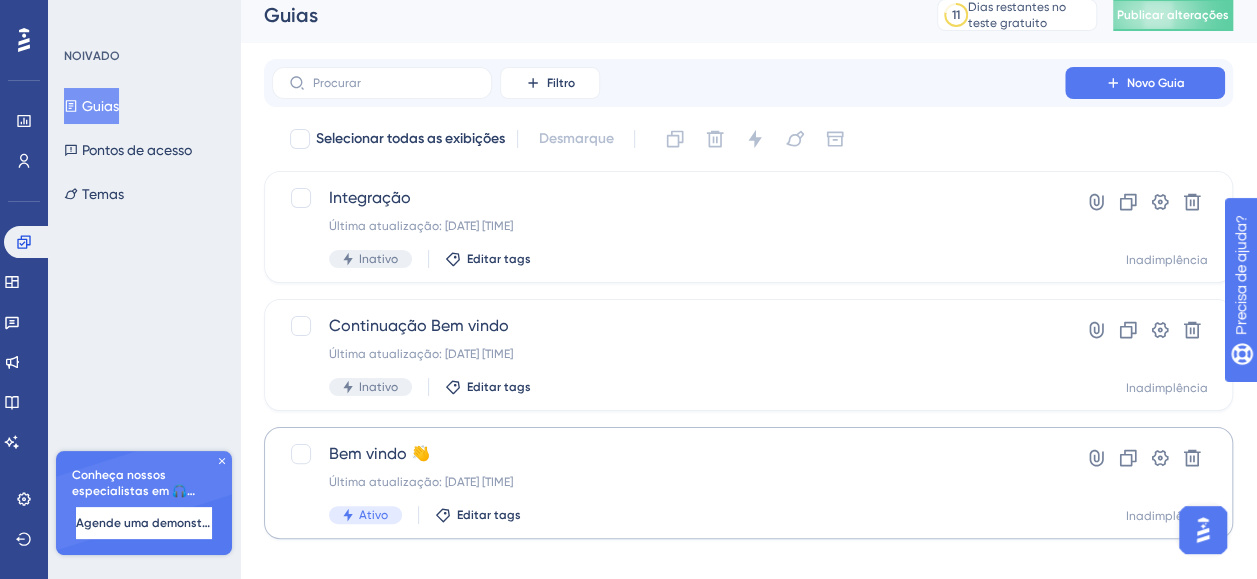 scroll, scrollTop: 37, scrollLeft: 0, axis: vertical 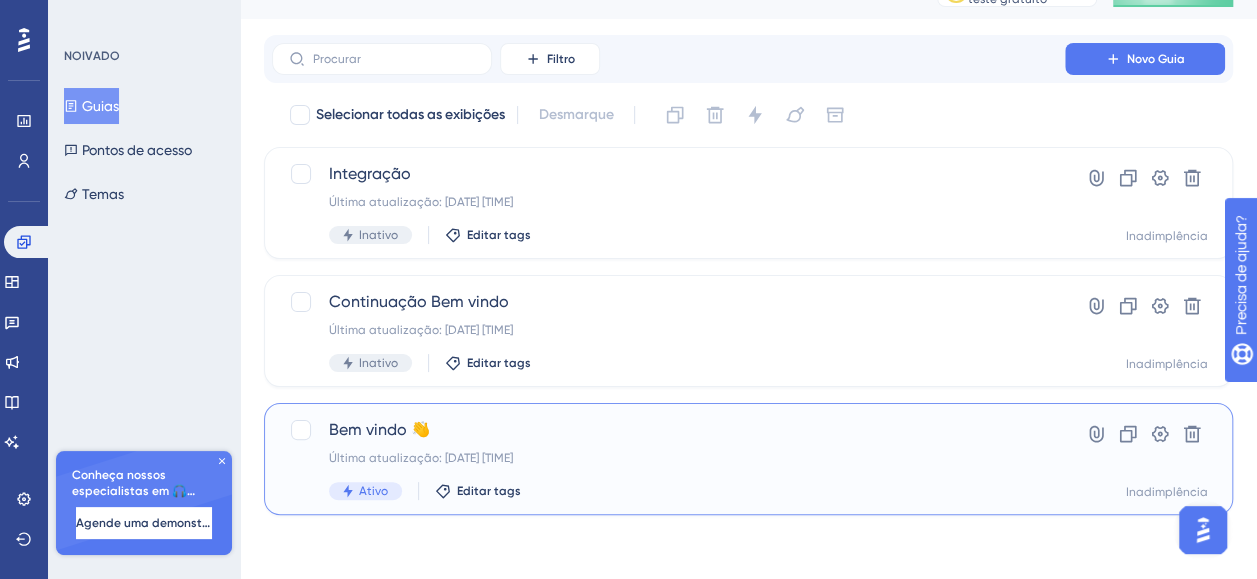 click on "Bem vindo 👋" at bounding box center [668, 430] 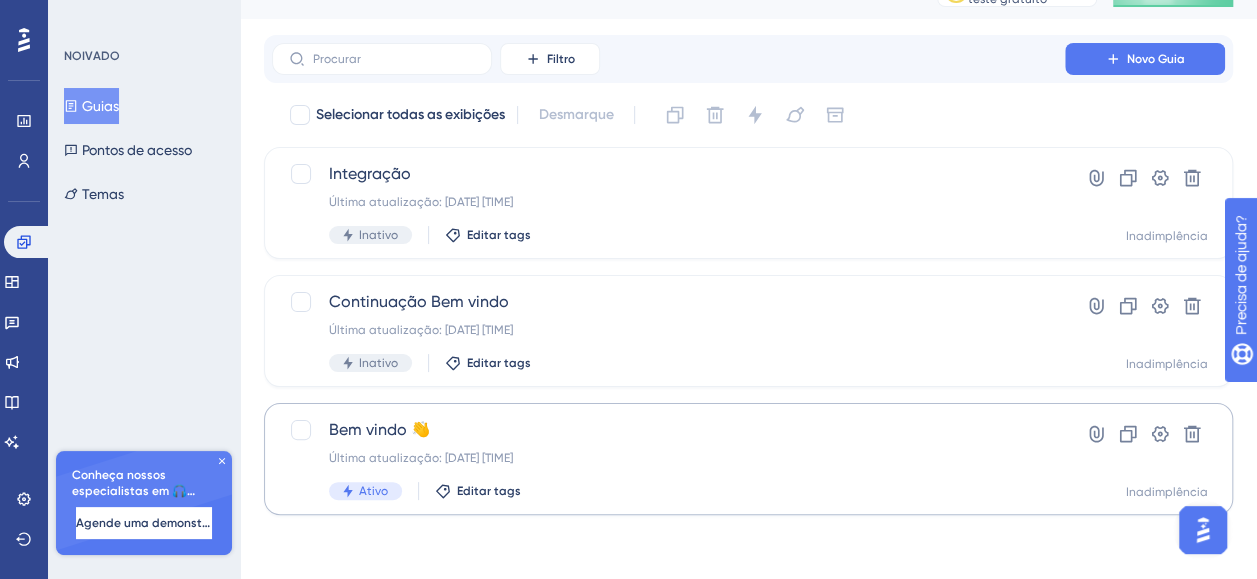 scroll, scrollTop: 0, scrollLeft: 0, axis: both 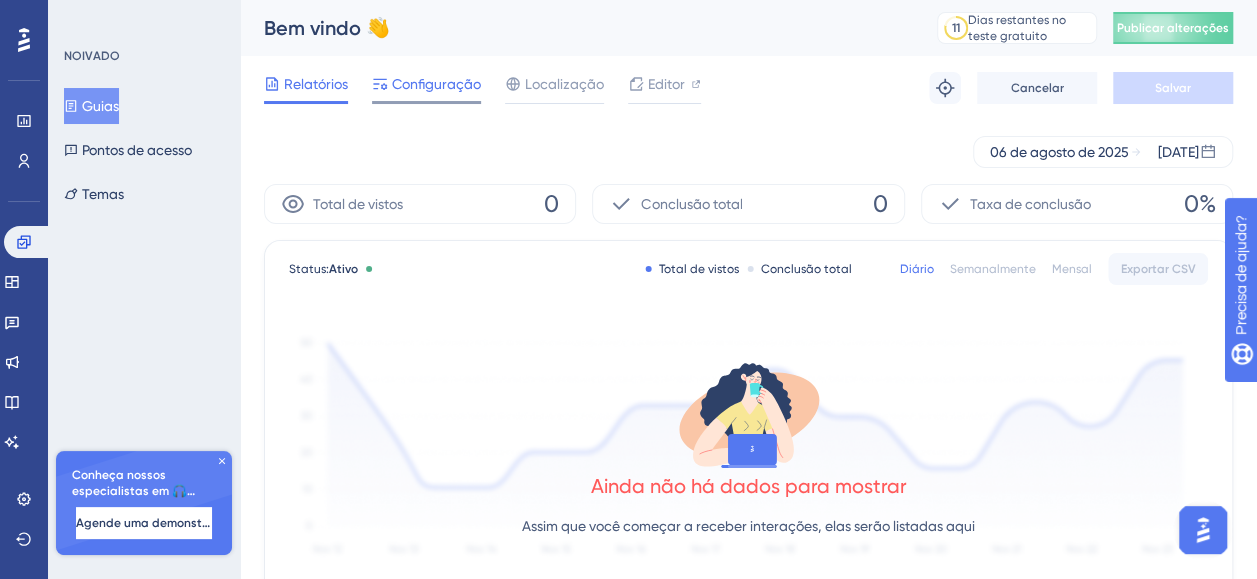 click on "Configuração" at bounding box center [436, 84] 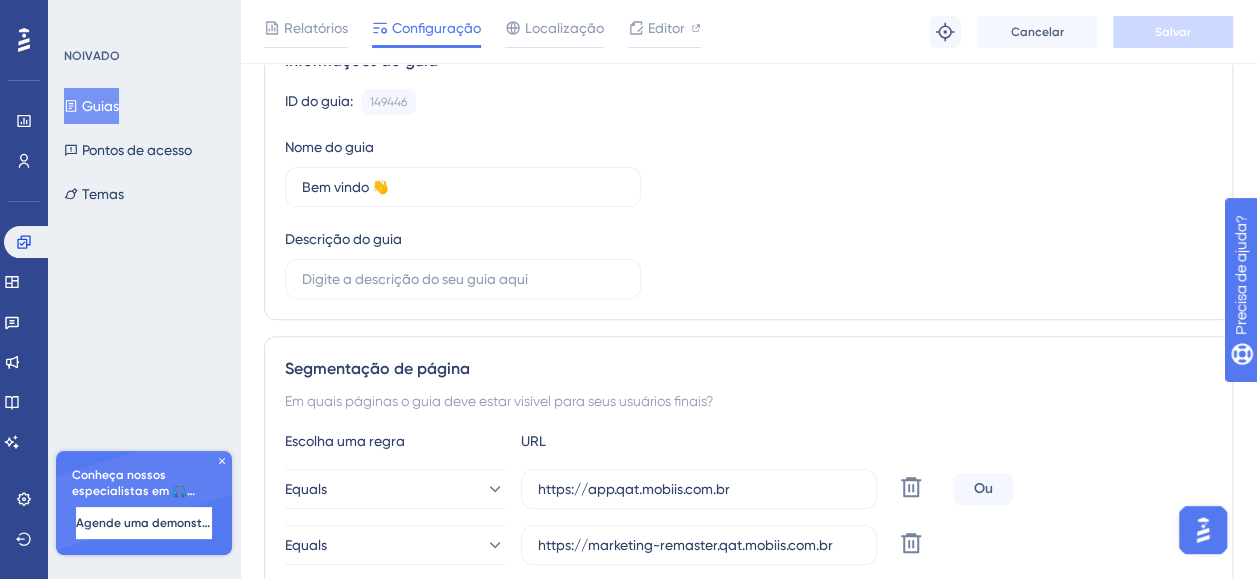 scroll, scrollTop: 400, scrollLeft: 0, axis: vertical 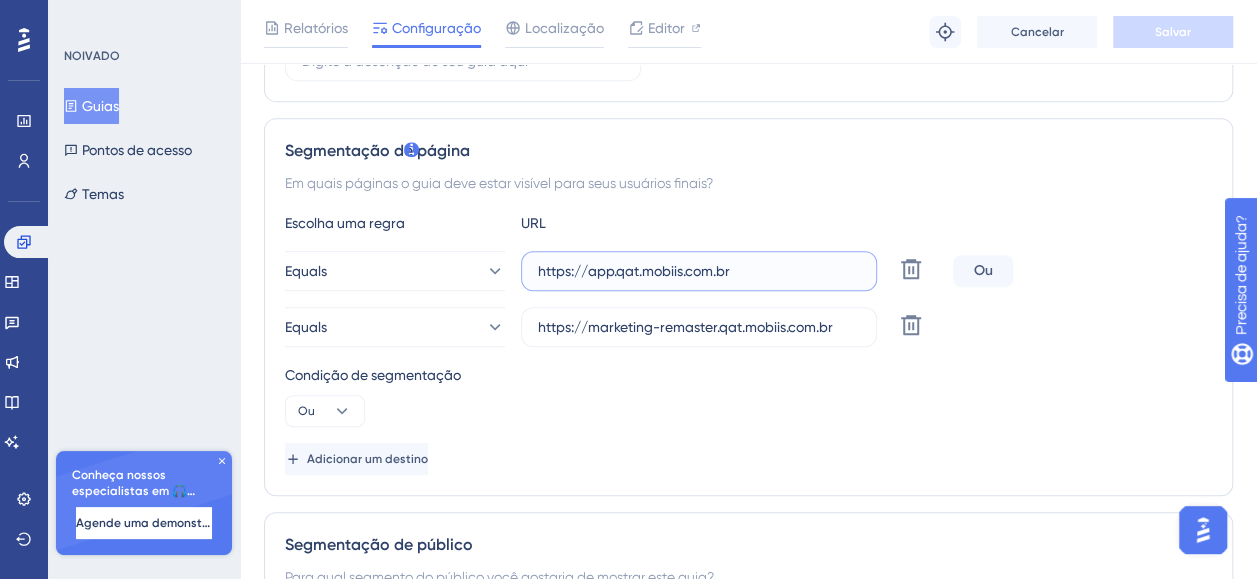 drag, startPoint x: 740, startPoint y: 270, endPoint x: 454, endPoint y: 296, distance: 287.17938 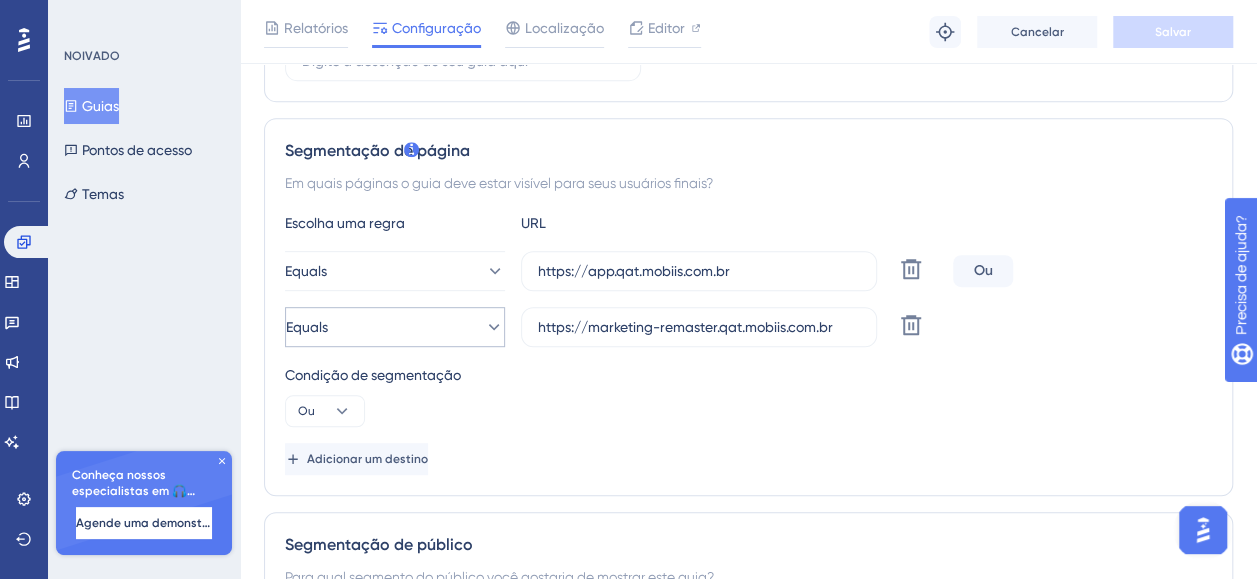 drag, startPoint x: 858, startPoint y: 324, endPoint x: 400, endPoint y: 328, distance: 458.01746 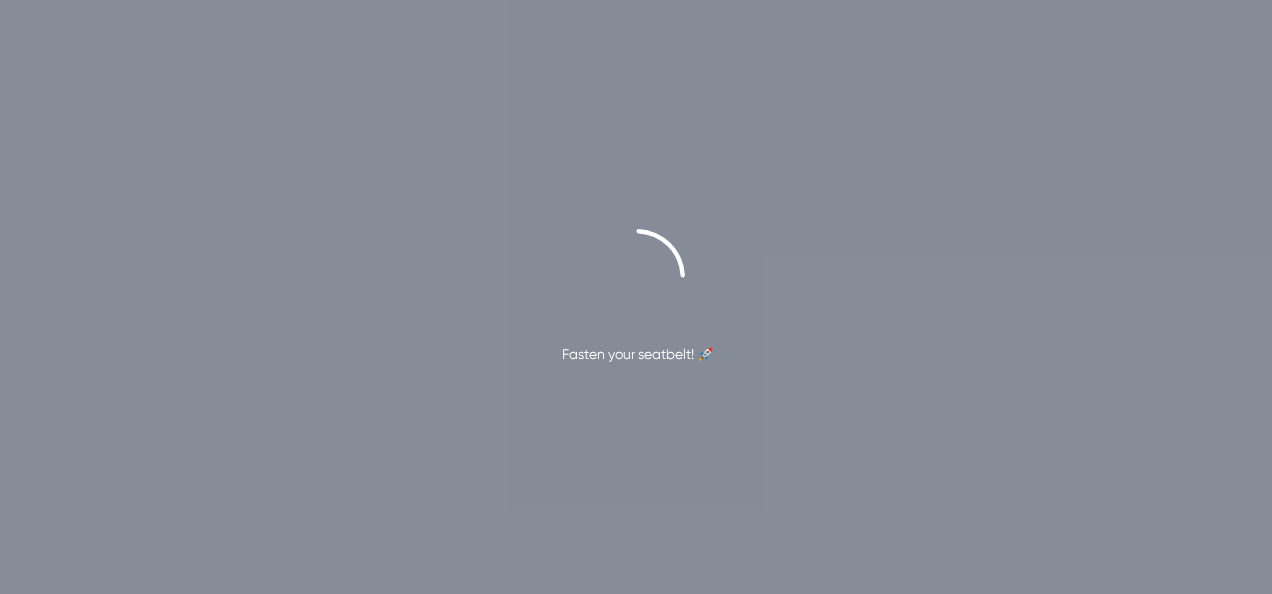 scroll, scrollTop: 0, scrollLeft: 0, axis: both 